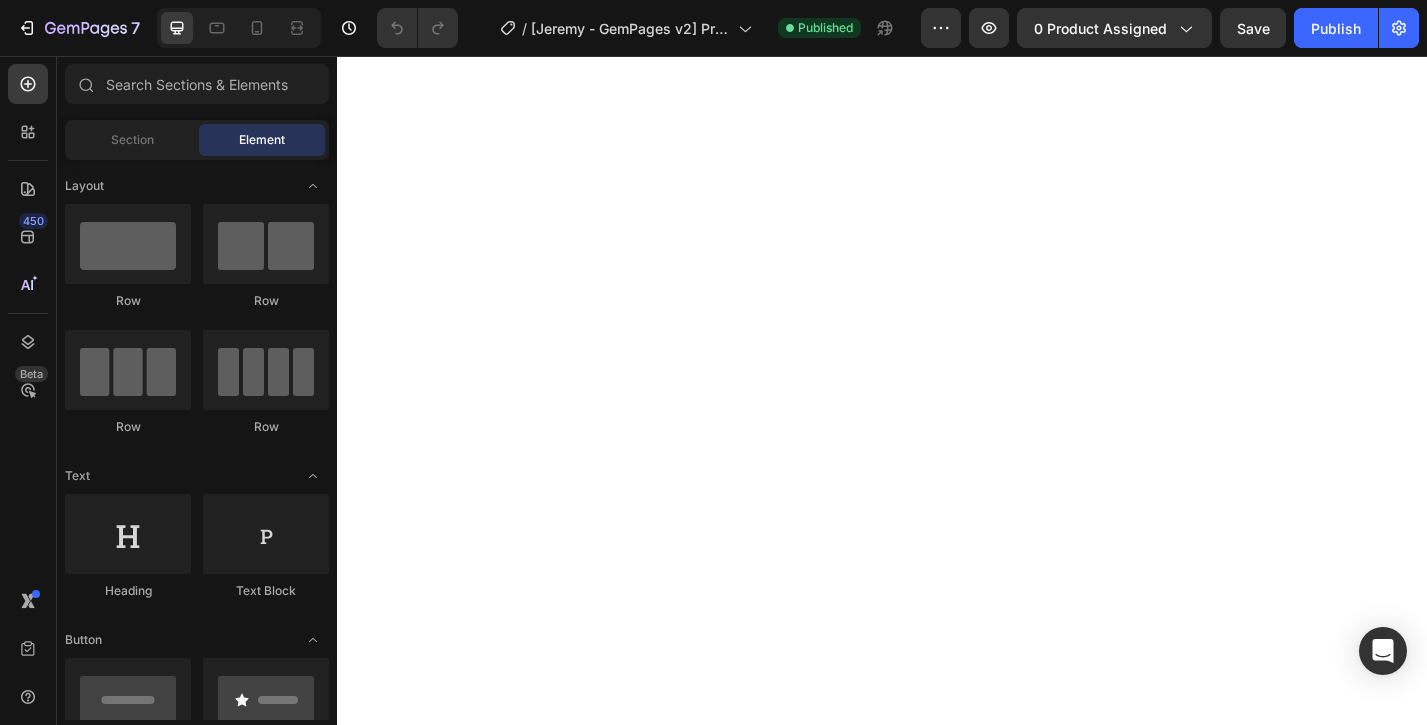 scroll, scrollTop: 0, scrollLeft: 0, axis: both 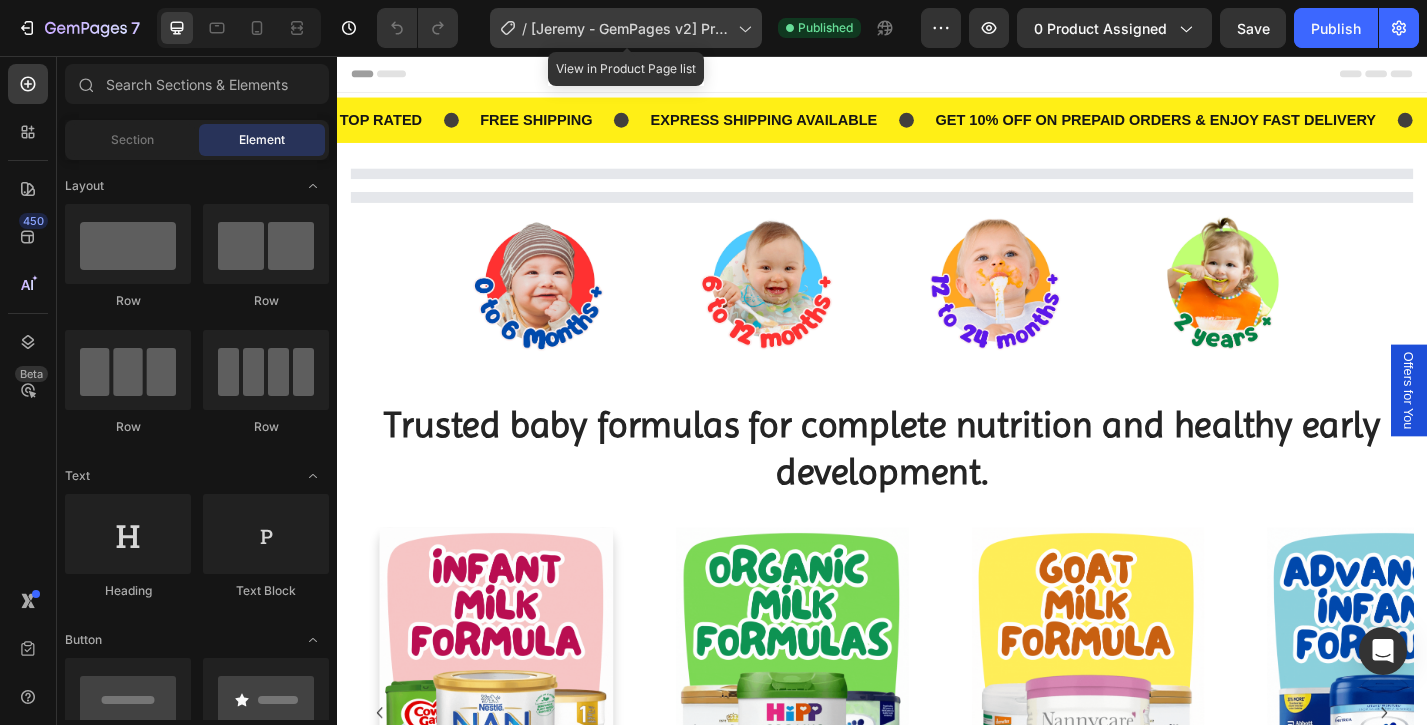 click on "[Jeremy - GemPages v2] Product Page - Baby Milk Formula" at bounding box center [630, 28] 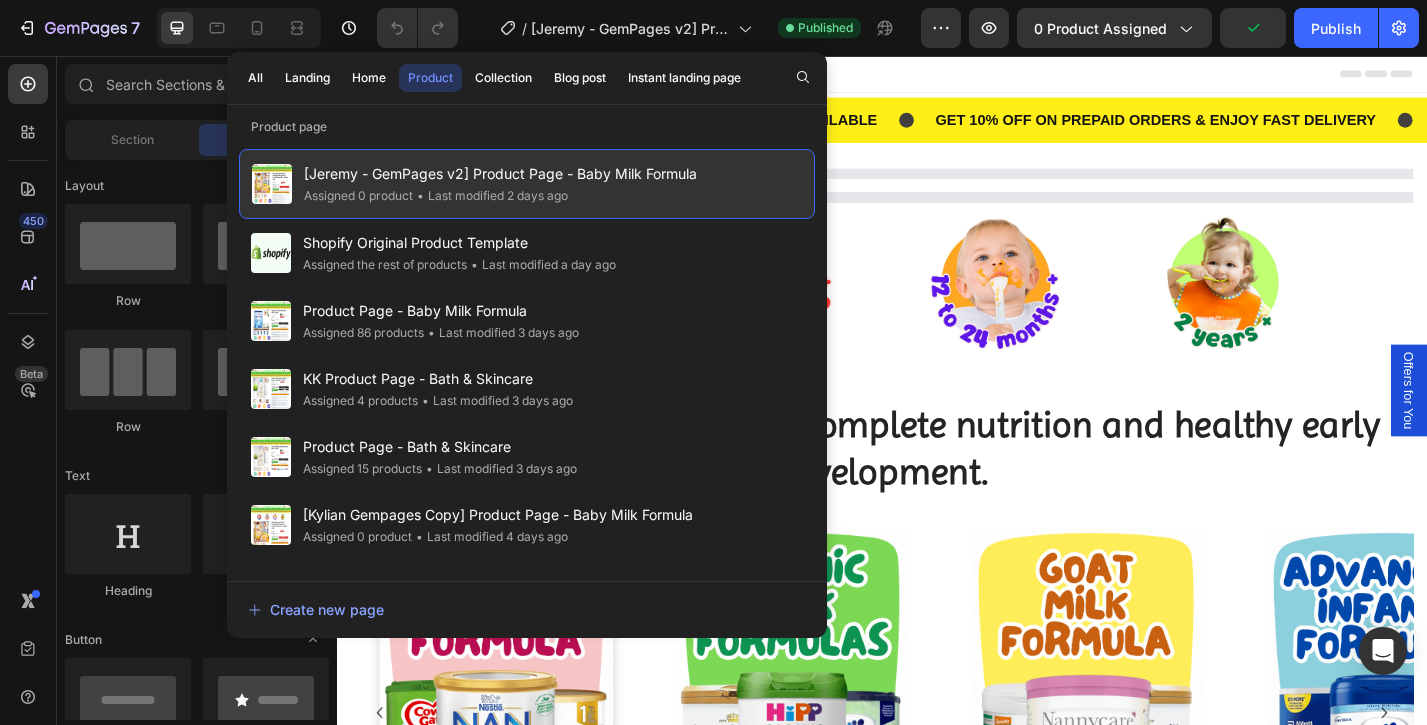 scroll, scrollTop: 0, scrollLeft: 0, axis: both 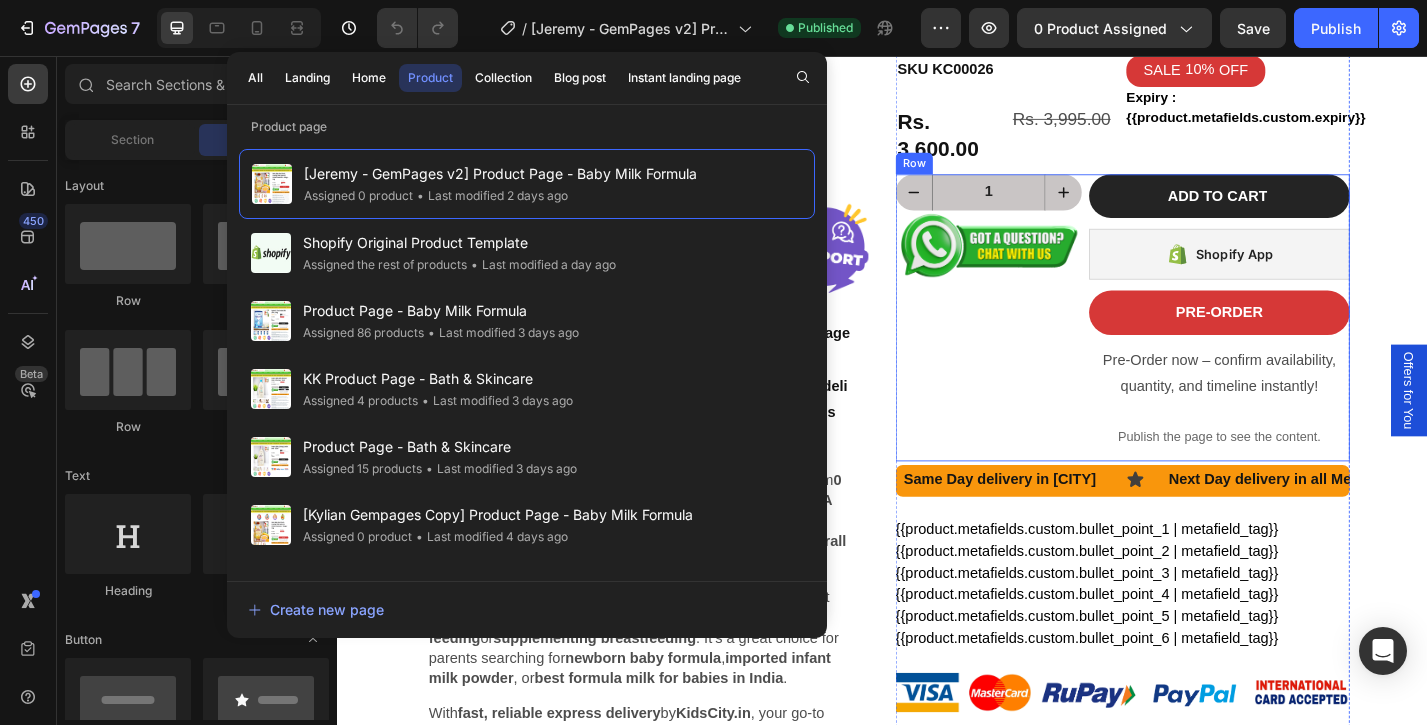 click on "1
Product Quantity Image" at bounding box center [1054, 345] 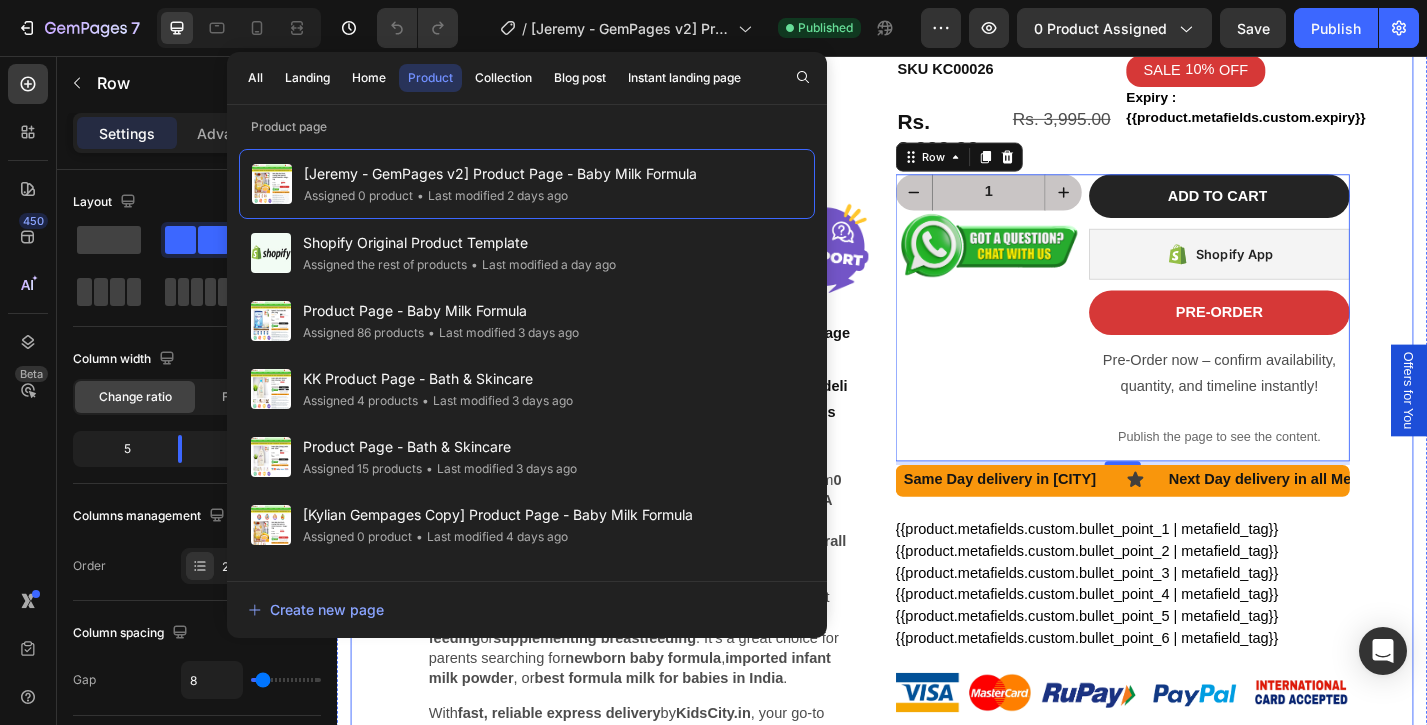 click on "Give your newborn the best possible start with Aptamil 1 First Infant Milk, a premium infant formula designed for babies from 0 to [AGE] months. Crafted with care, Aptamil 1 is enriched with DHA (Omega-3), prebiotics (GOS/FOS), and essential vitamins to support brain development, immune system health, and overall growth during your baby's most delicate months. Formulated based on 40 years of pioneering research in infant nutrition, Aptamil is suitable for exclusive bottle feeding or supplementing breastfeeding. It’s a great choice for parents searching for newborn baby formula, imported infant milk powder, or best formula milk for babies in India. With fast, reliable express delivery by KidsCity.in, your go-to store for authentic imported baby food and formula, you’ll never run out of your baby’s essential needs." at bounding box center (937, 290) 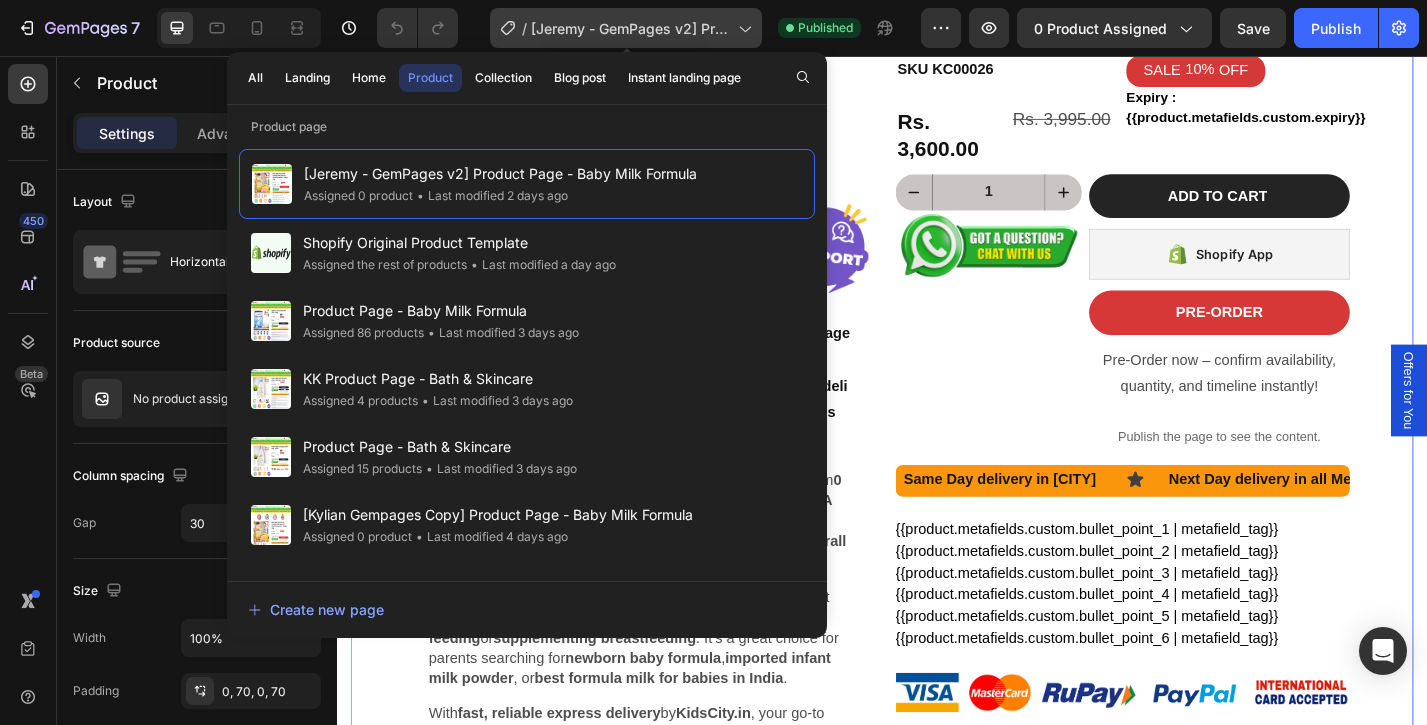 click on "[Jeremy - GemPages v2] Product Page - Baby Milk Formula" at bounding box center [630, 28] 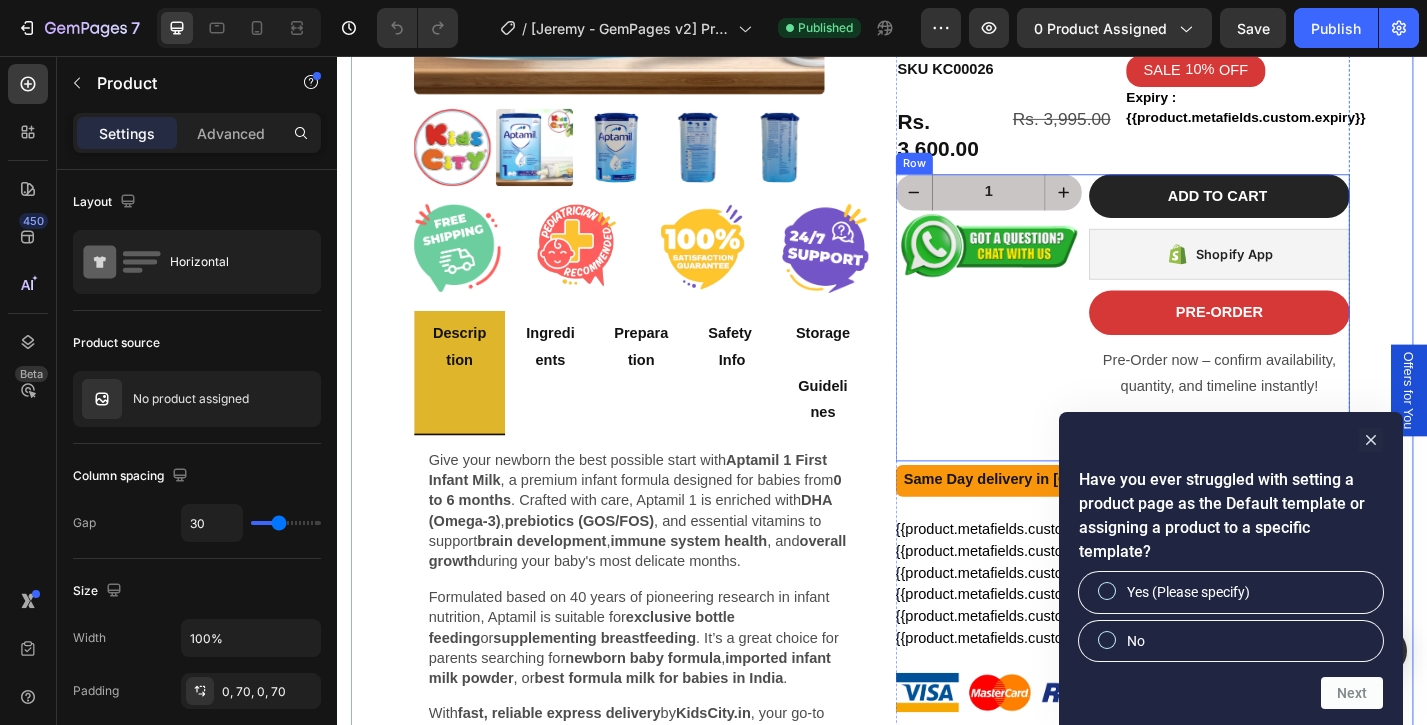 click on "1
Product Quantity Image" at bounding box center (1054, 345) 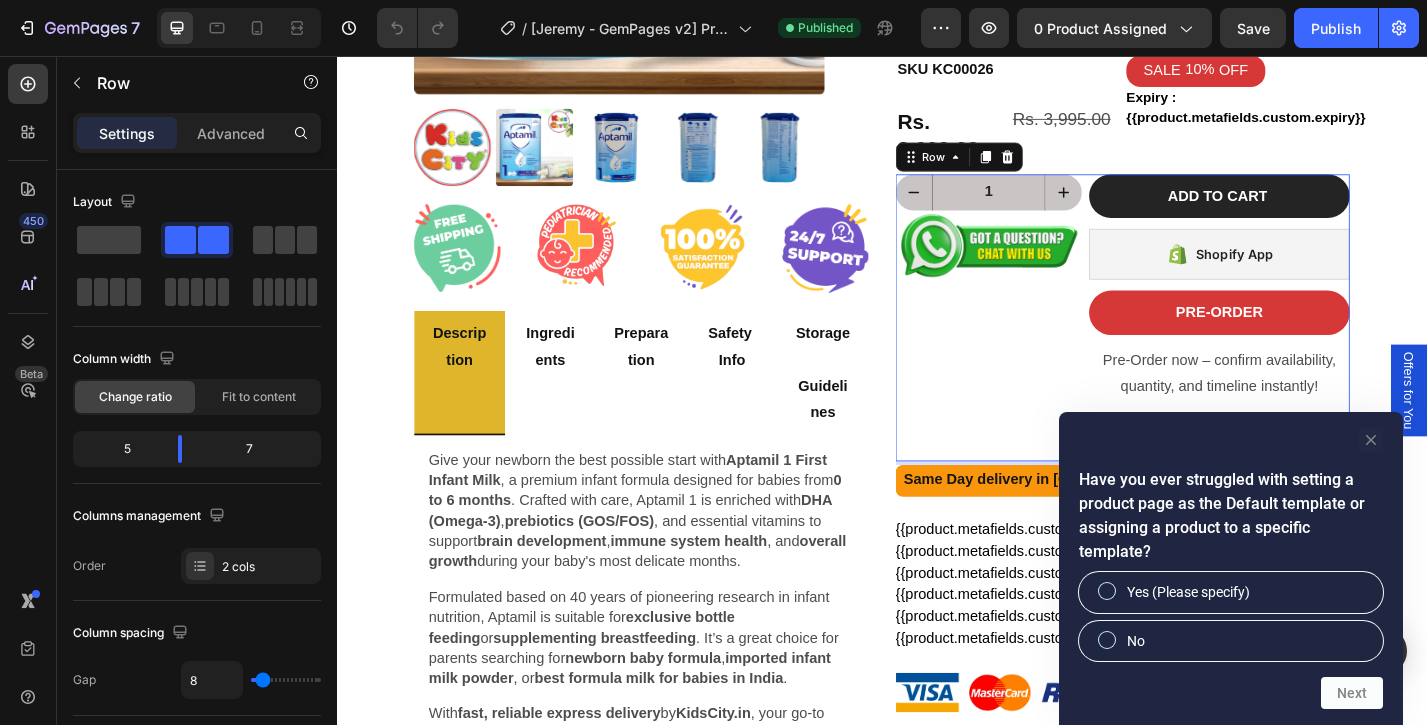 click 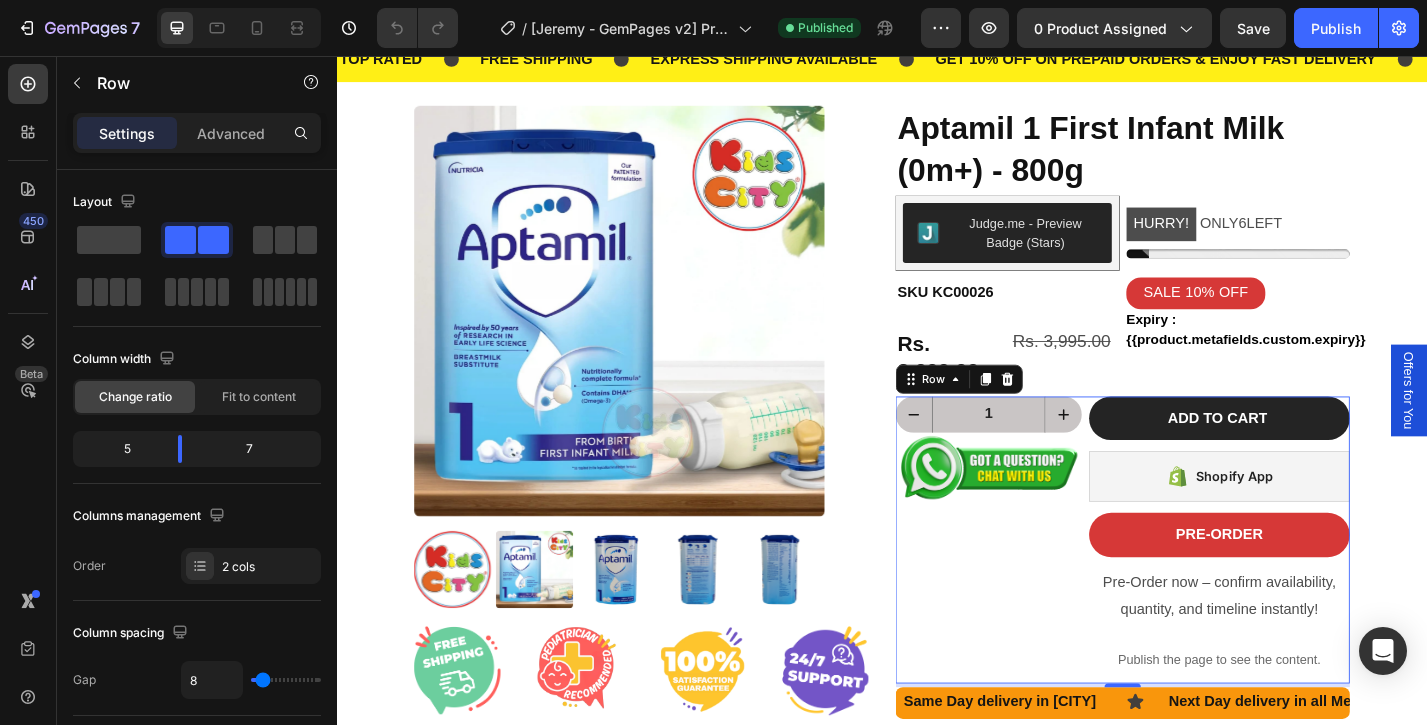 scroll, scrollTop: 0, scrollLeft: 0, axis: both 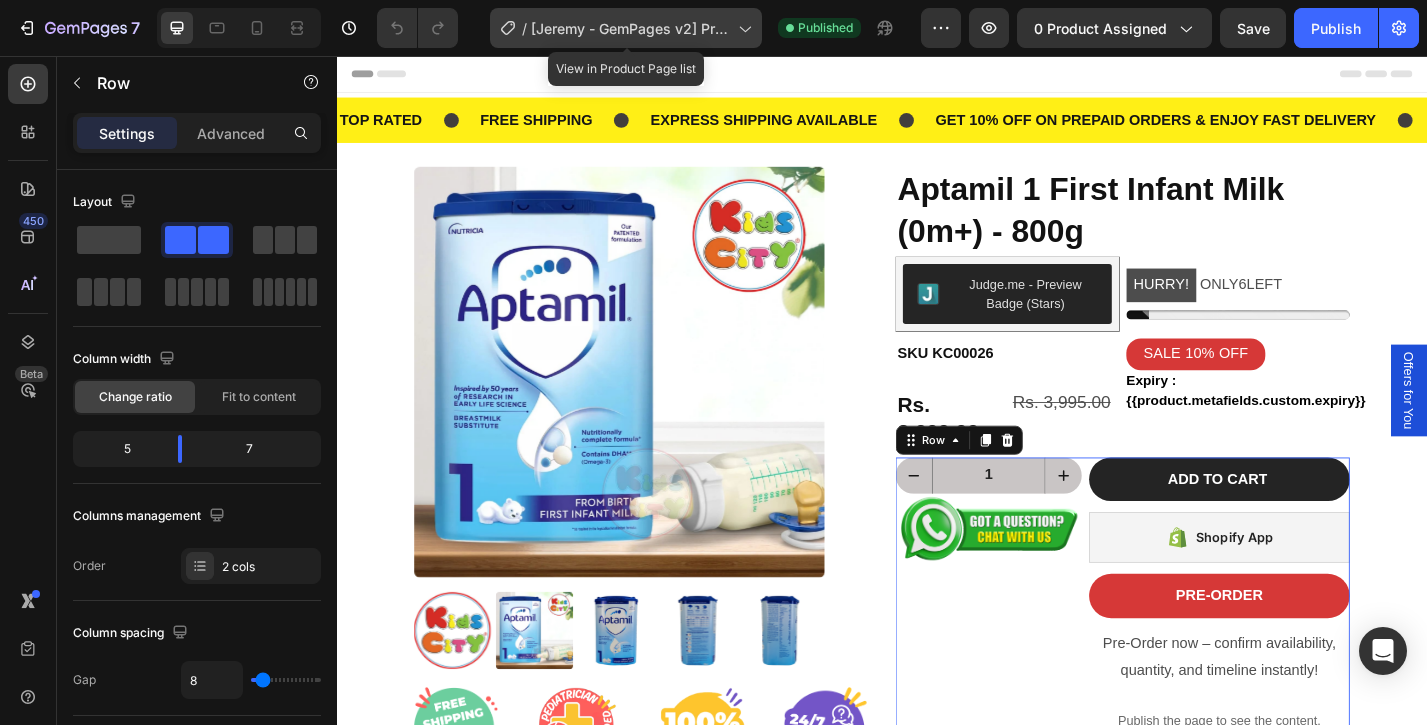 click on "[Jeremy - GemPages v2] Product Page - Baby Milk Formula" at bounding box center (630, 28) 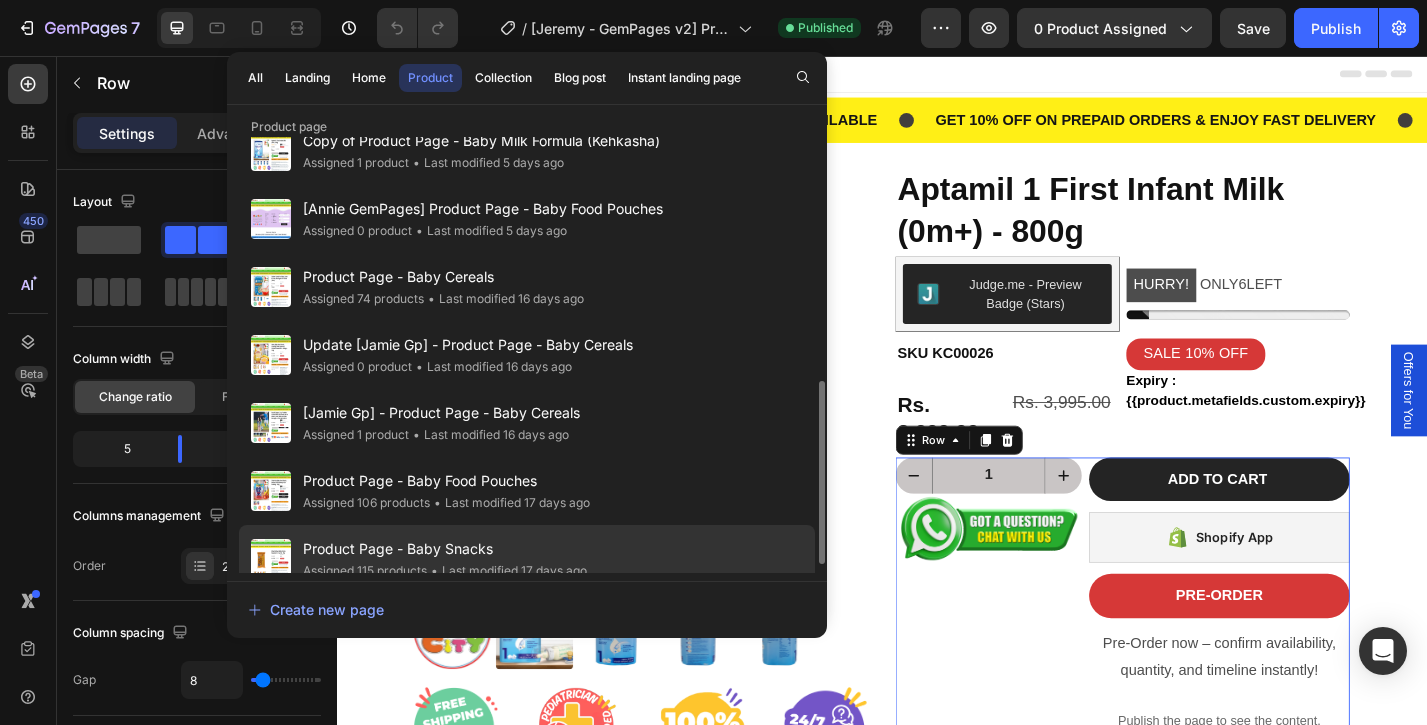 scroll, scrollTop: 598, scrollLeft: 0, axis: vertical 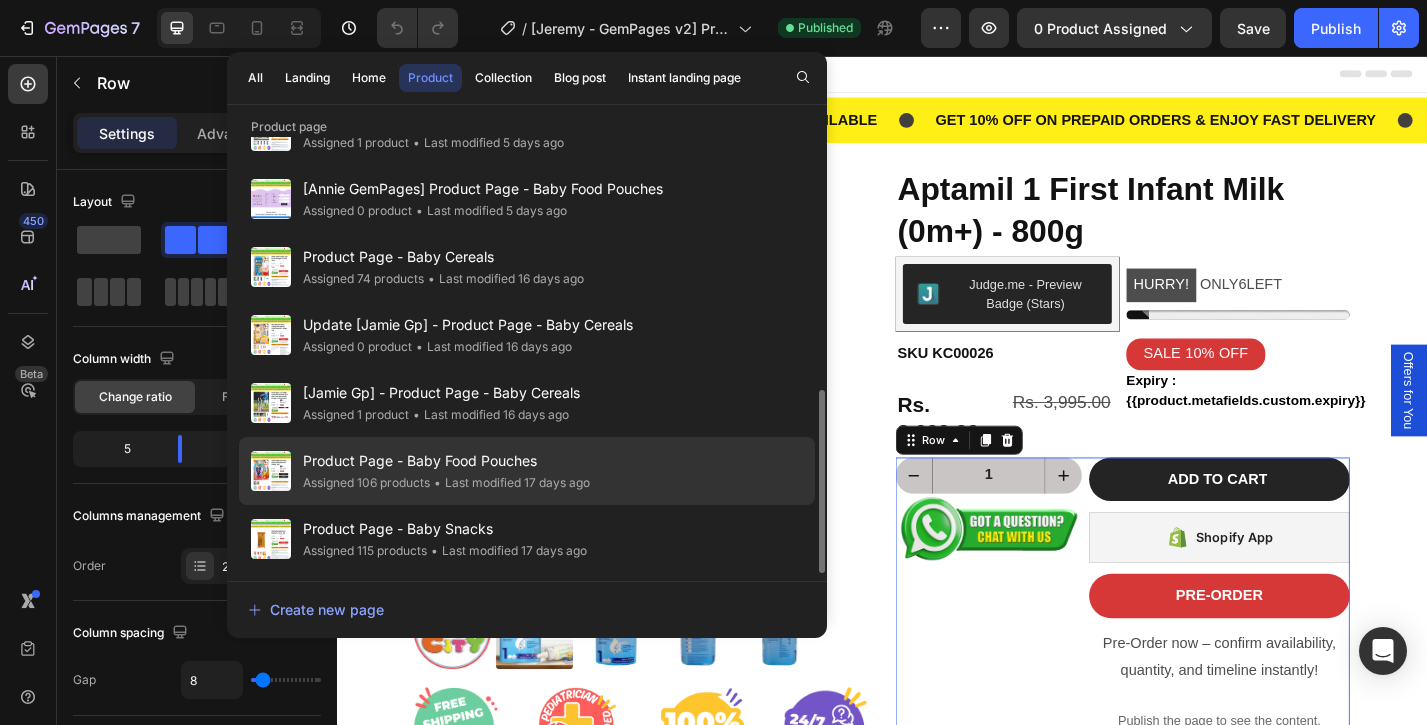 click on "• Last modified 17 days ago" 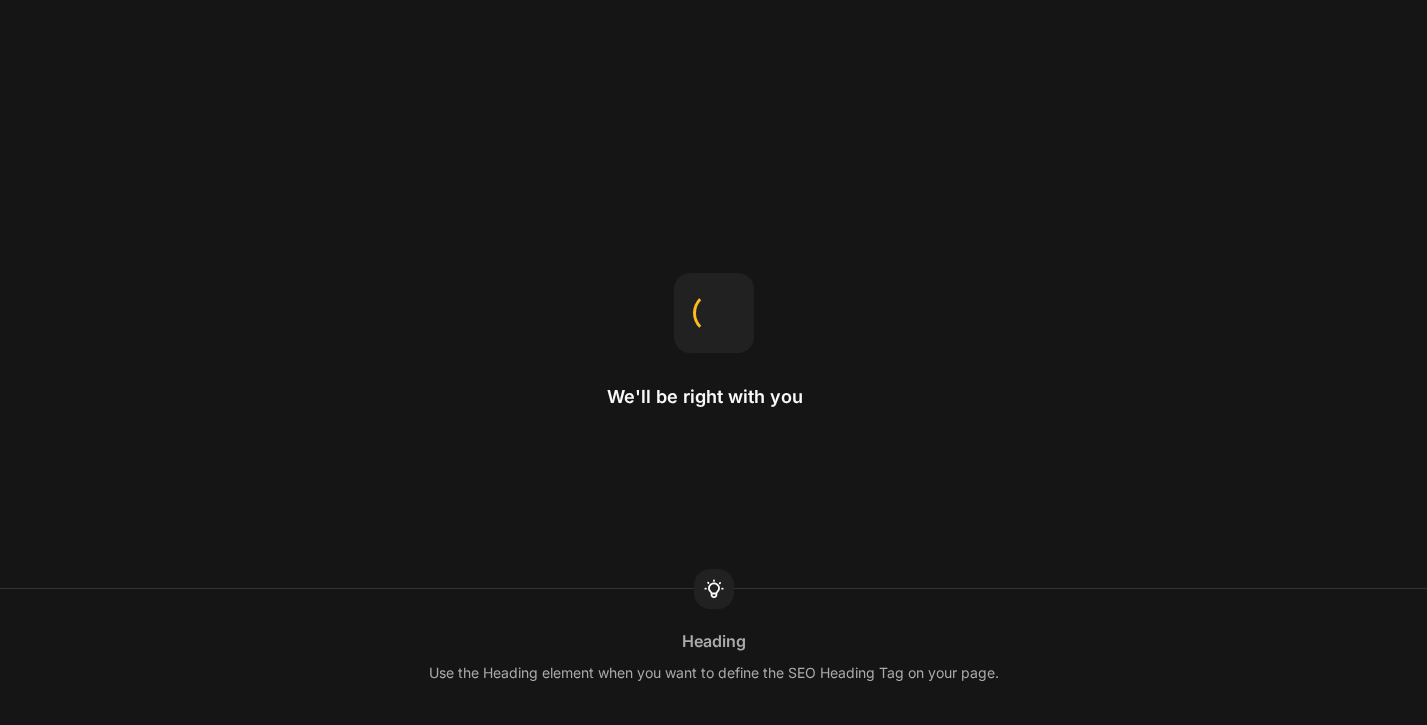 scroll, scrollTop: 0, scrollLeft: 0, axis: both 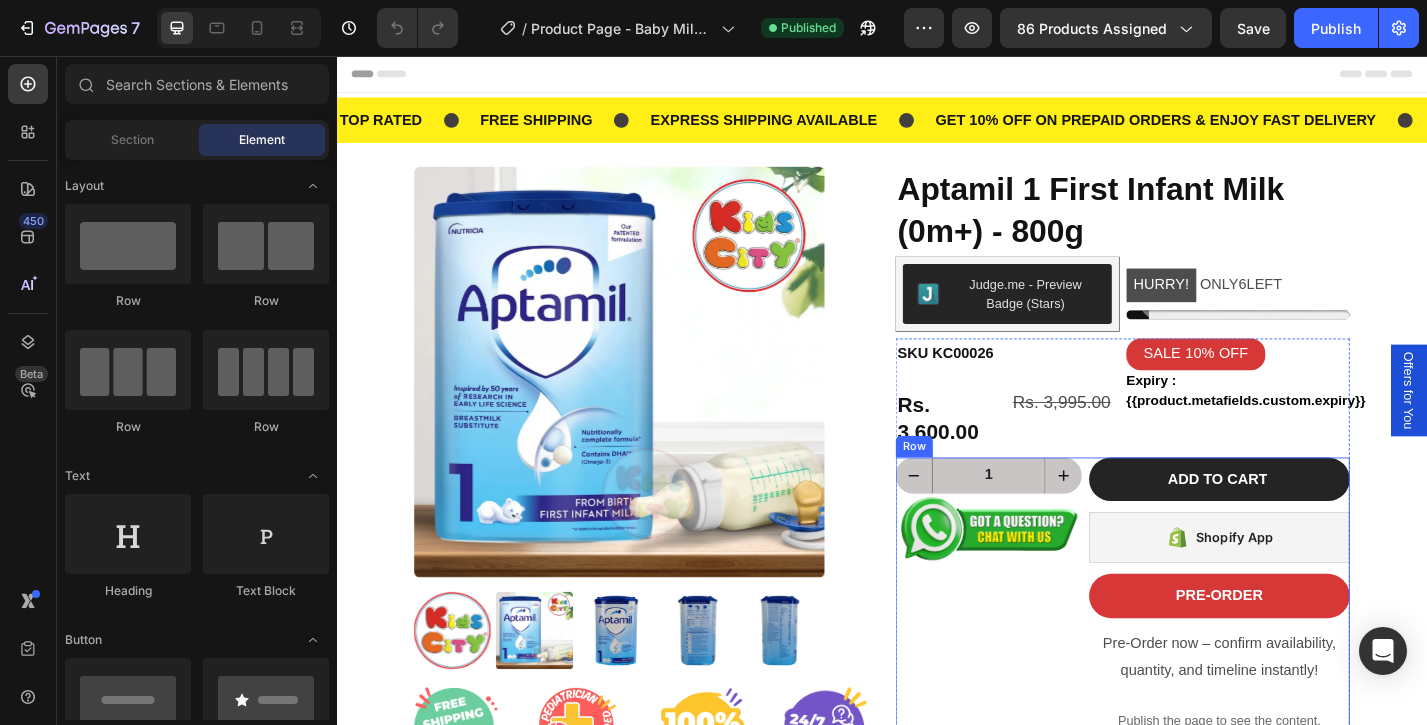 click on "1
Product Quantity Image" at bounding box center (1054, 656) 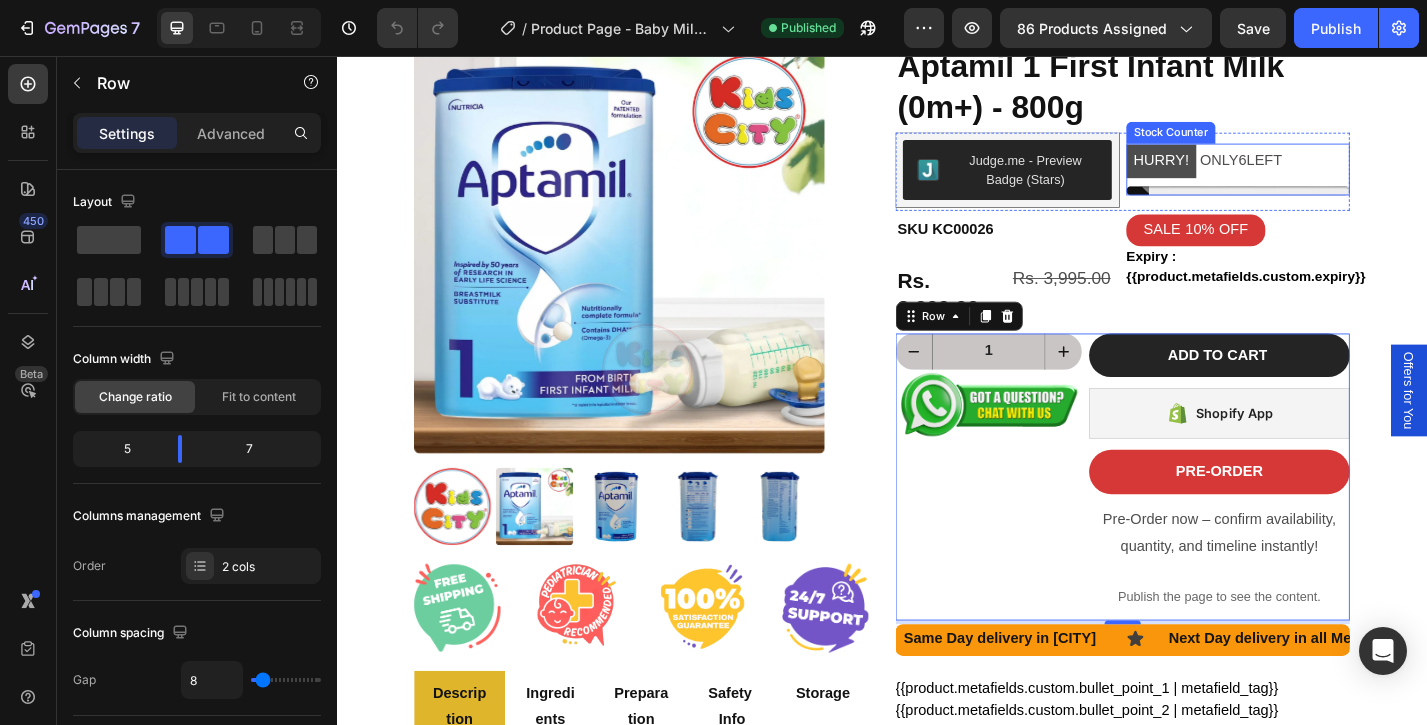 scroll, scrollTop: 28, scrollLeft: 0, axis: vertical 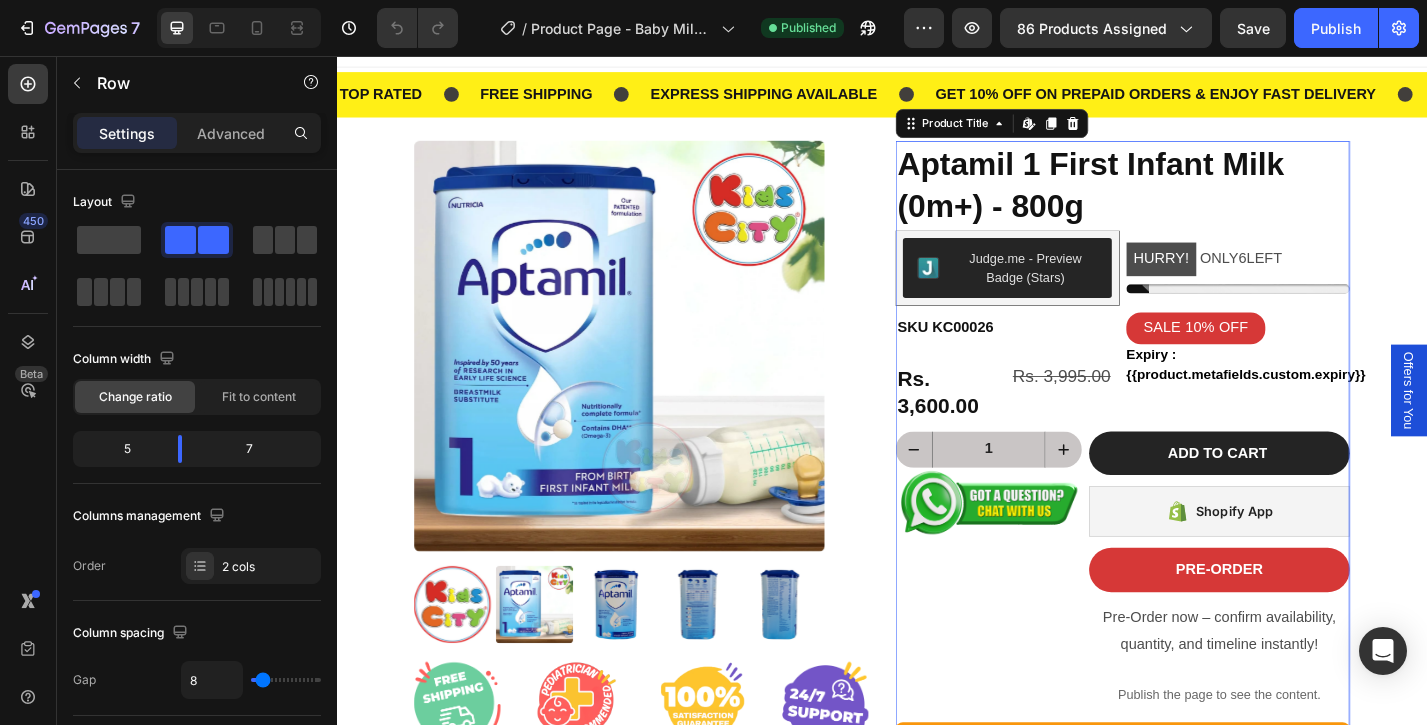 click on "Aptamil 1 First Infant Milk (0m+) - 800g" at bounding box center [1202, 197] 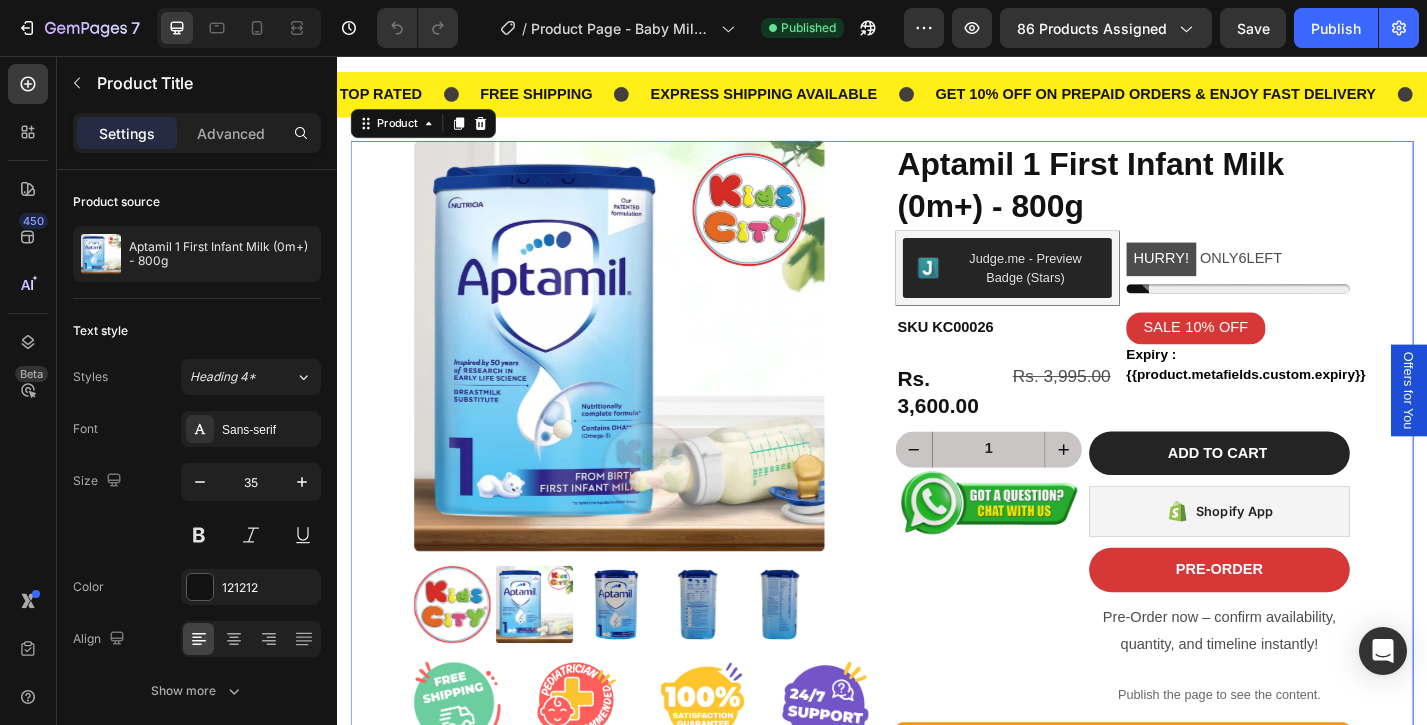 click on "Give your newborn the best possible start with Aptamil 1 First Infant Milk, a premium infant formula designed for babies from 0 to [AGE] months. Crafted with care, Aptamil 1 is enriched with DHA (Omega-3), prebiotics (GOS/FOS), and essential vitamins to support brain development, immune system health, and overall growth during your baby's most delicate months. Formulated based on 40 years of pioneering research in infant nutrition, Aptamil is suitable for exclusive bottle feeding or supplementing breastfeeding. It’s a great choice for parents searching for newborn baby formula, imported infant milk powder, or best formula milk for babies in India. With fast, reliable express delivery by KidsCity.in, your go-to store for authentic imported baby food and formula, you’ll never run out of your baby’s essential needs." at bounding box center (937, 794) 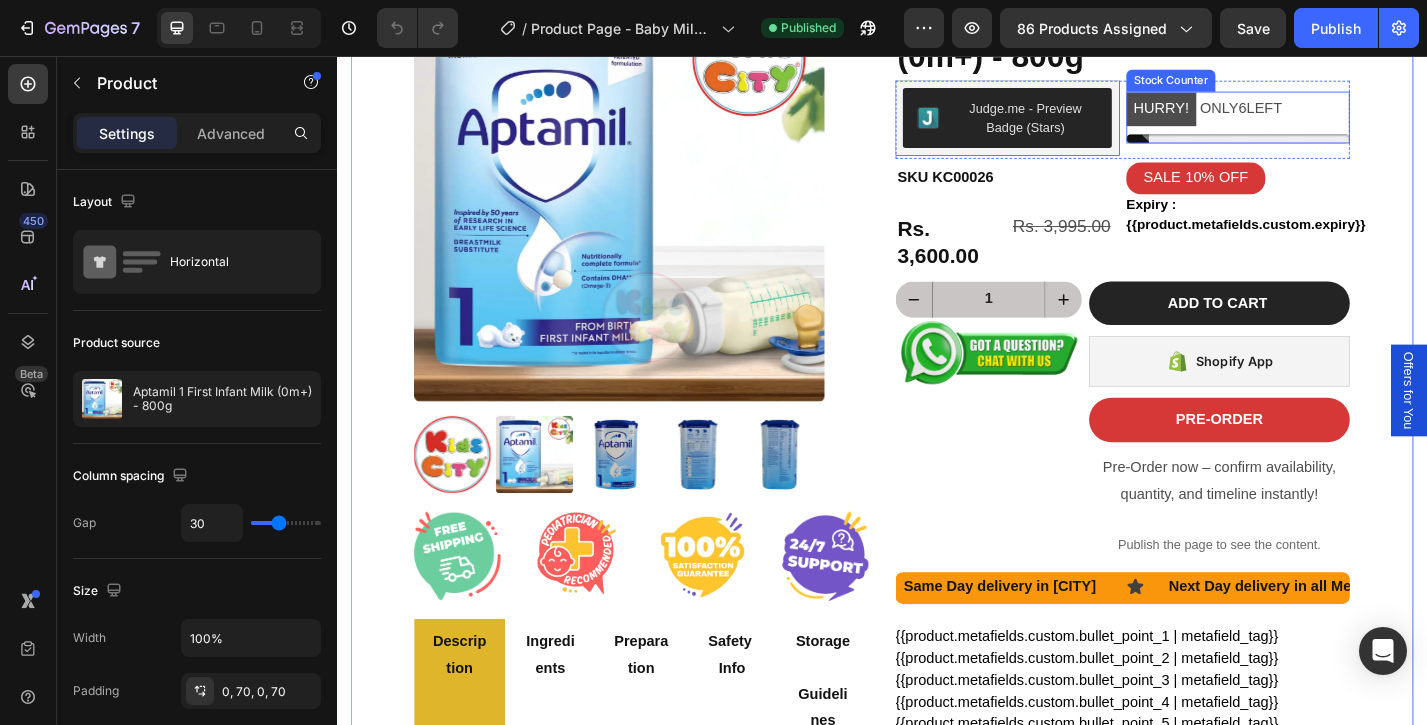 scroll, scrollTop: 196, scrollLeft: 0, axis: vertical 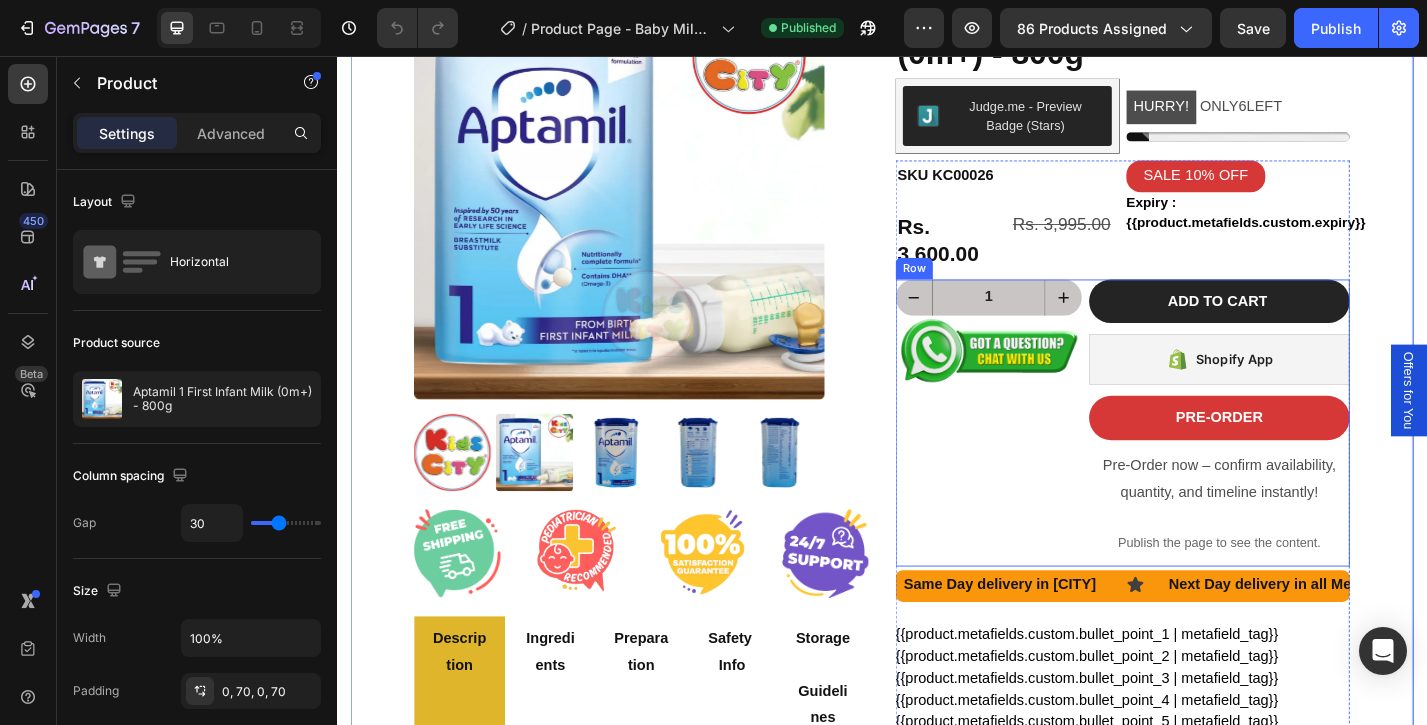 click on "1
Product Quantity Image" at bounding box center (1054, 460) 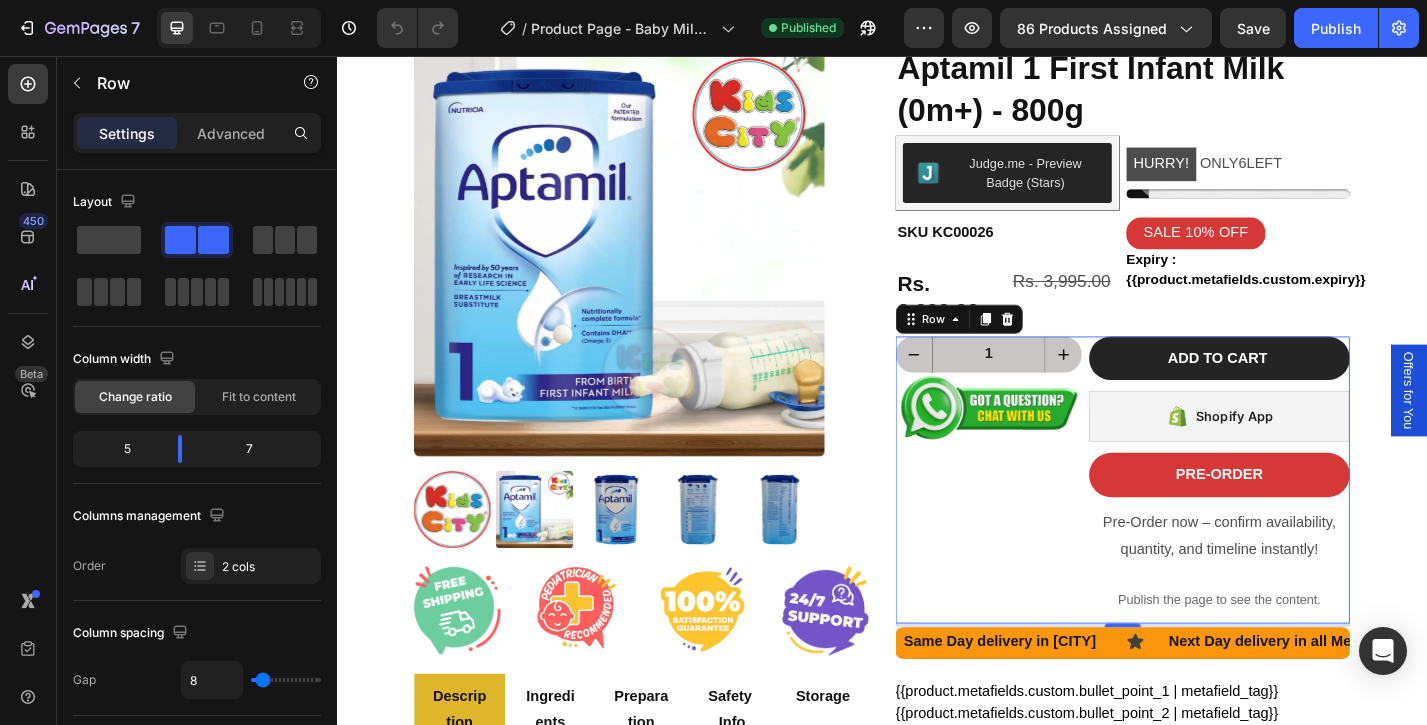 scroll, scrollTop: 97, scrollLeft: 0, axis: vertical 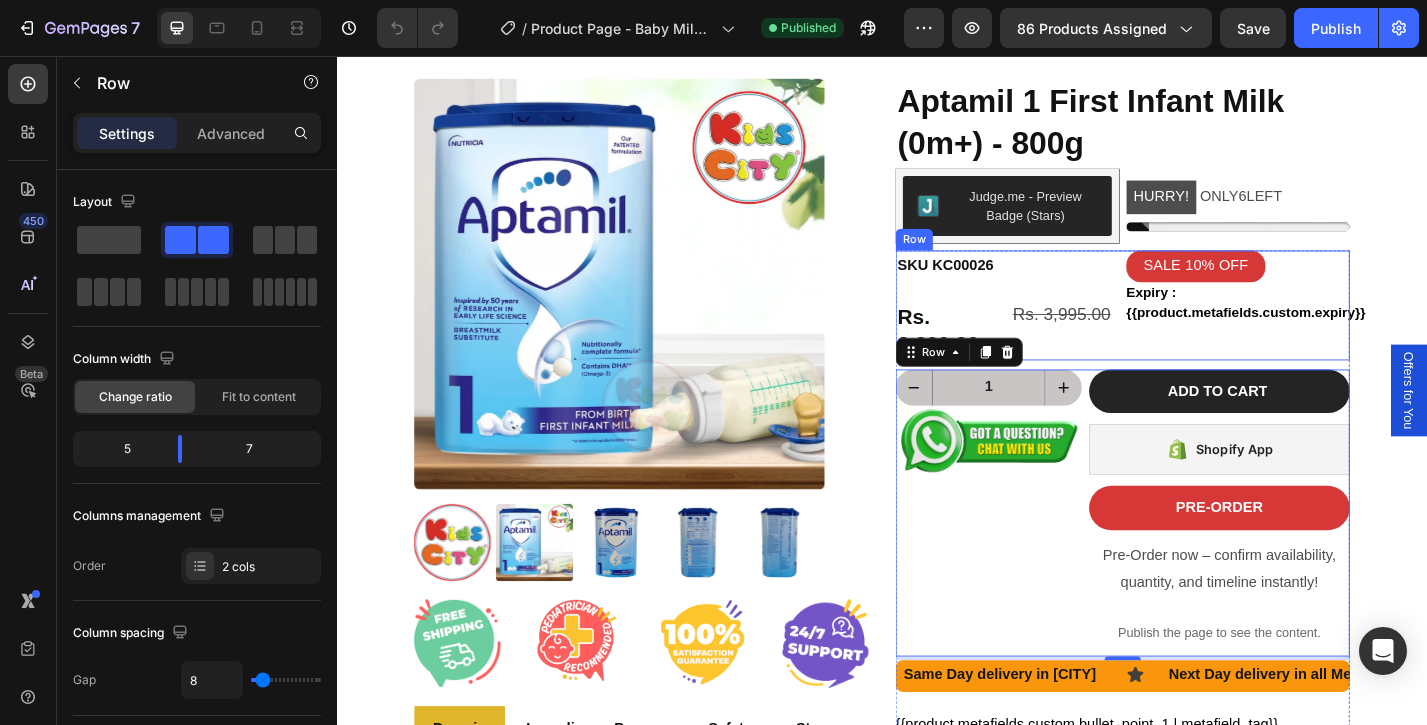 click on "SALE 10% OFF Discount Tag Expiry : [DATE] Expiry :" at bounding box center (1329, 330) 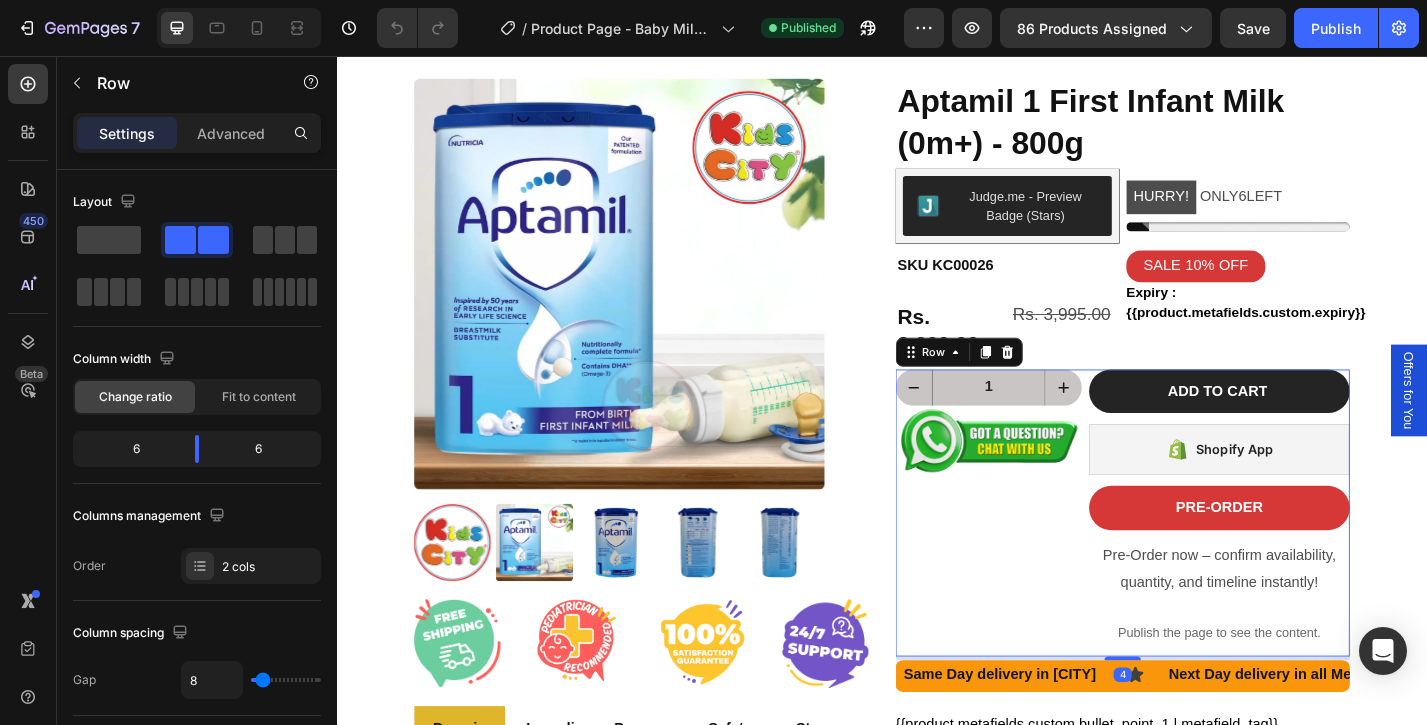 click on "1
Product Quantity Image" at bounding box center [1054, 559] 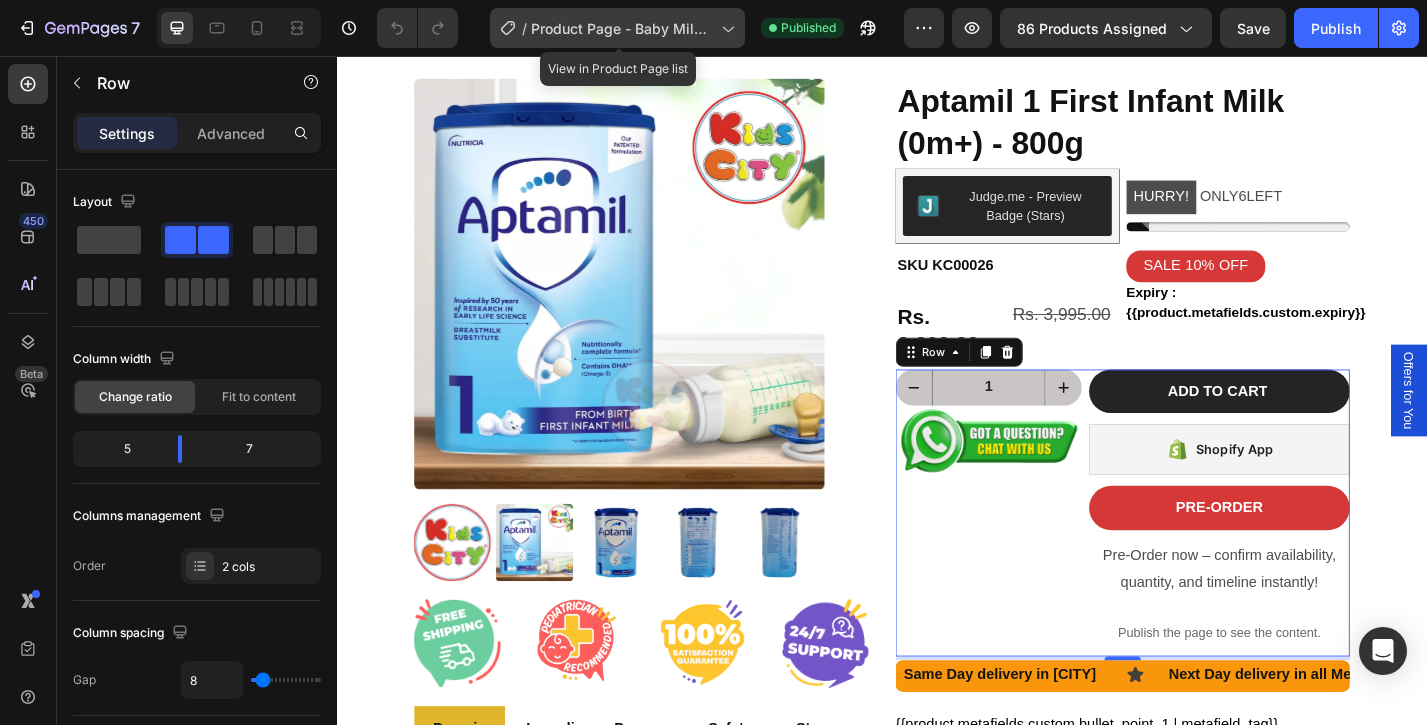 click on "Product Page - Baby Milk Formula" at bounding box center [622, 28] 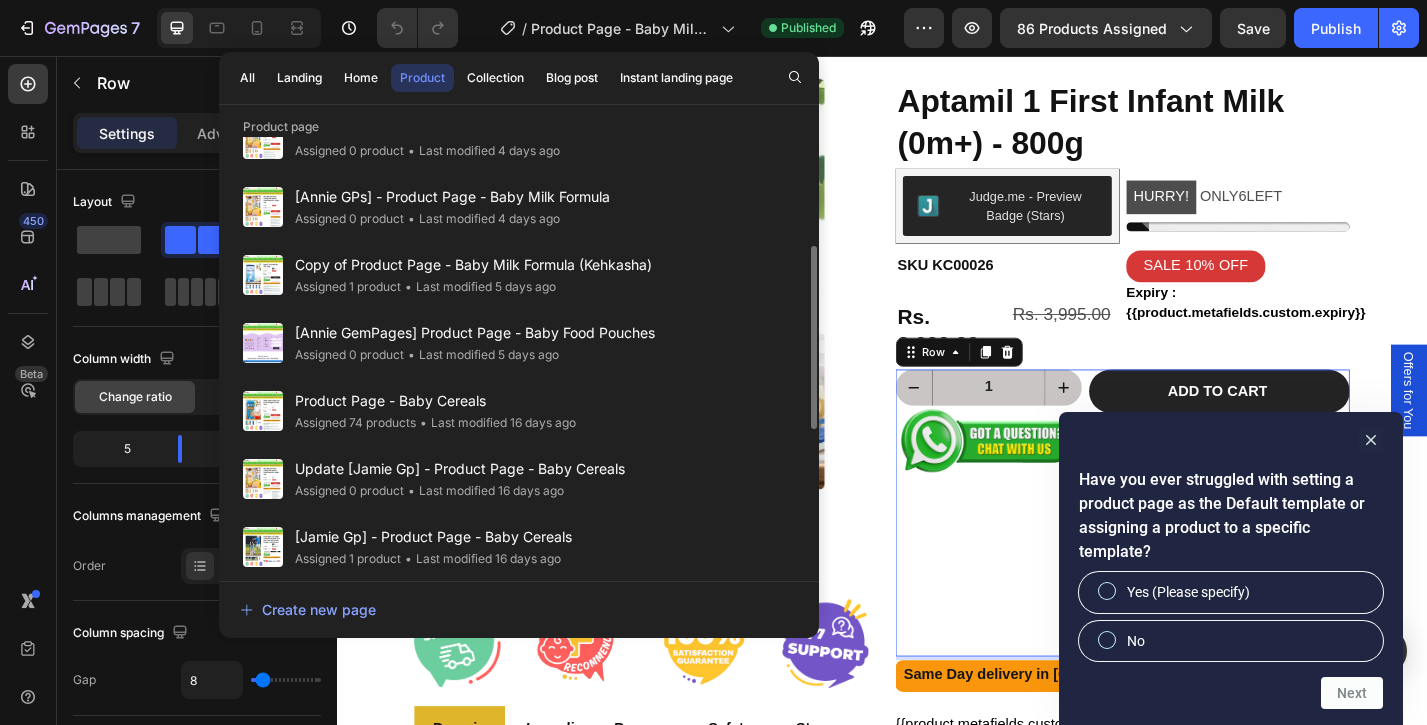 scroll, scrollTop: 465, scrollLeft: 0, axis: vertical 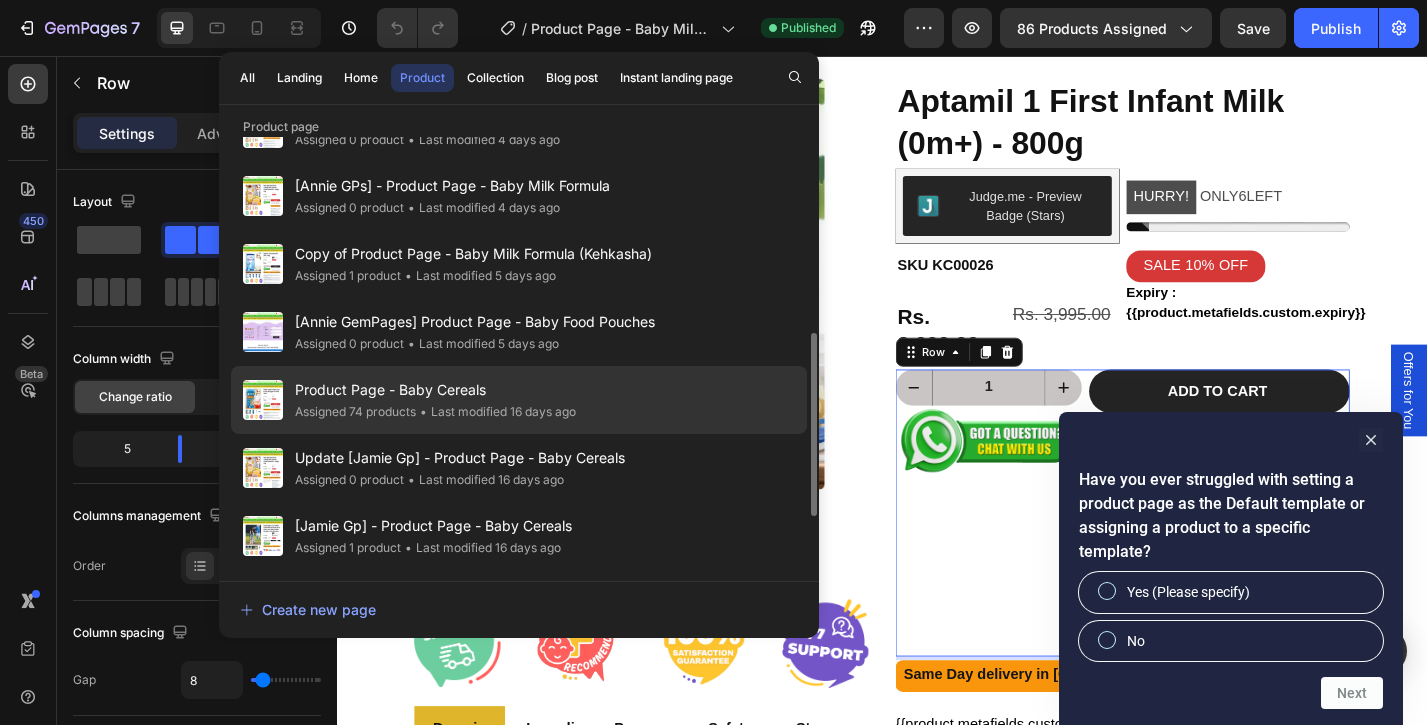 click on "• Last modified 16 days ago" 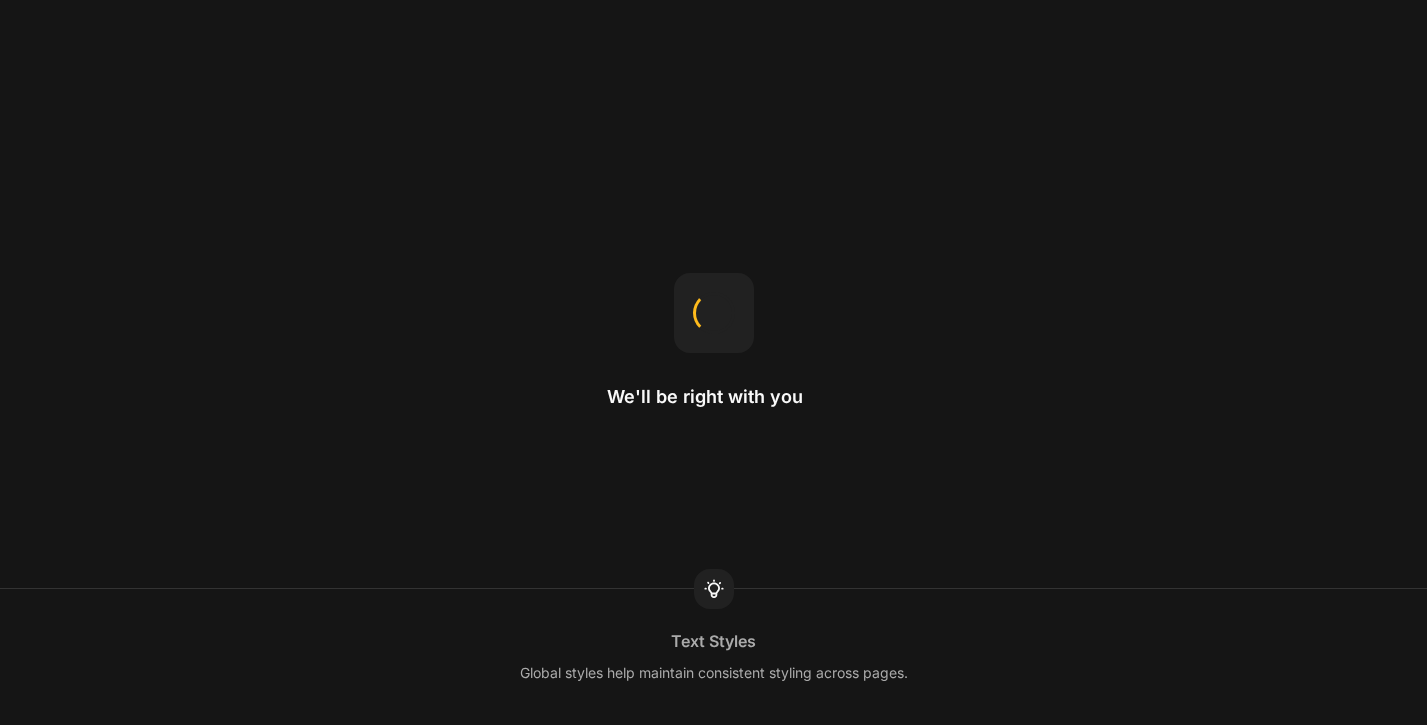 scroll, scrollTop: 0, scrollLeft: 0, axis: both 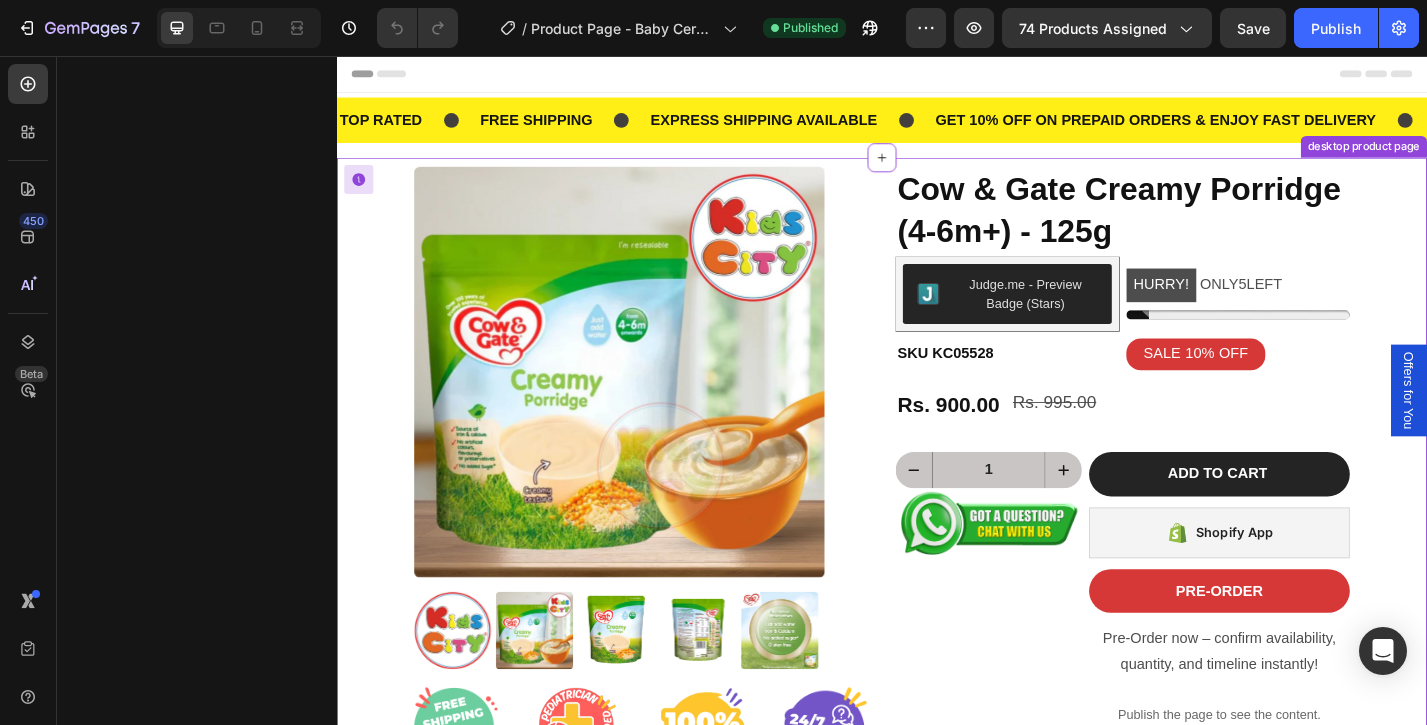 click on "SALE 10% OFF Discount Tag" at bounding box center [1329, 424] 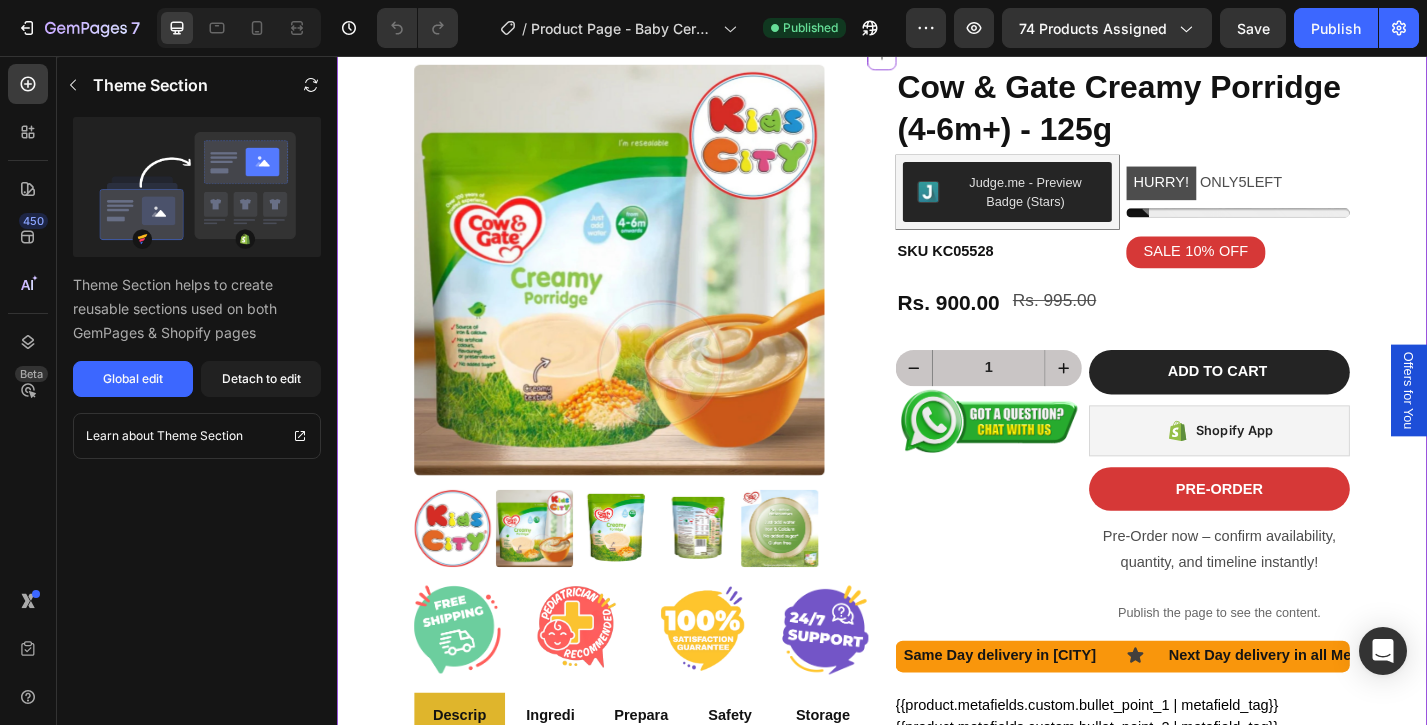 scroll, scrollTop: 113, scrollLeft: 0, axis: vertical 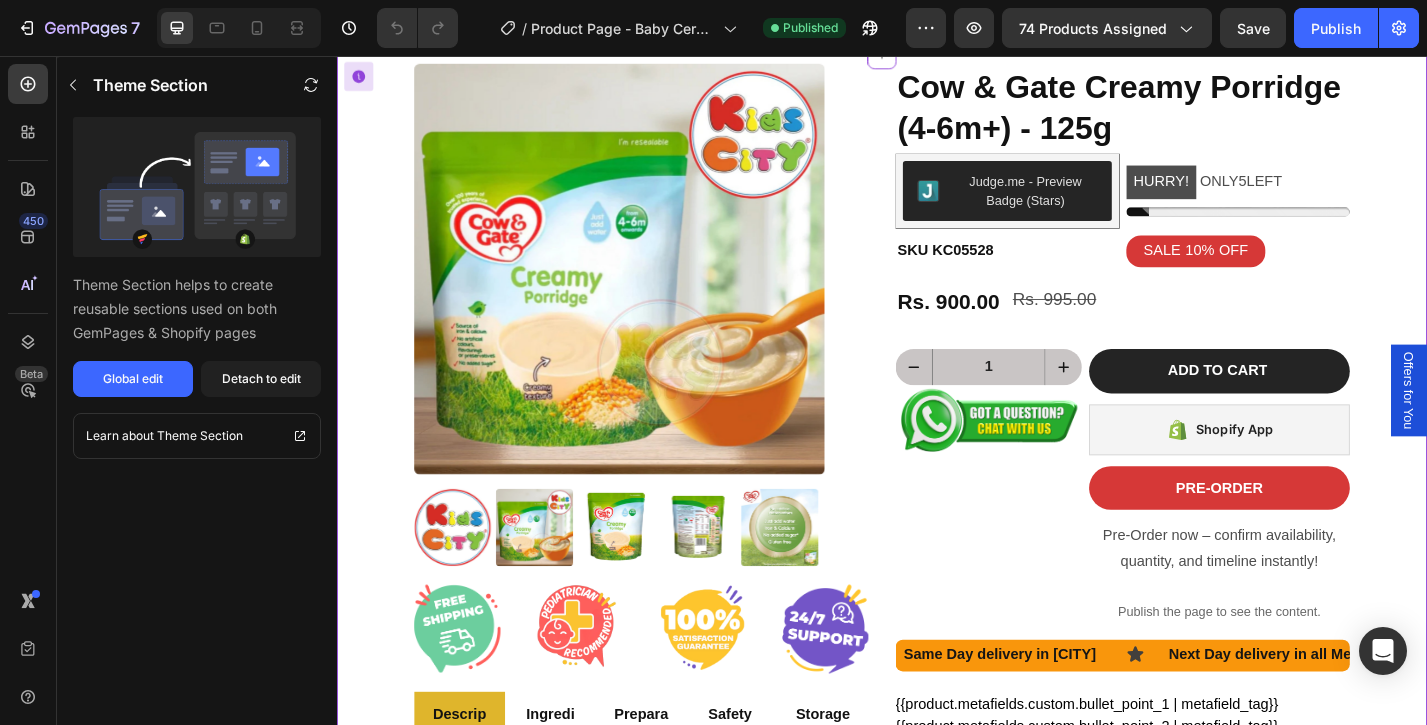 click on "1
Product Quantity Image" at bounding box center (1054, 537) 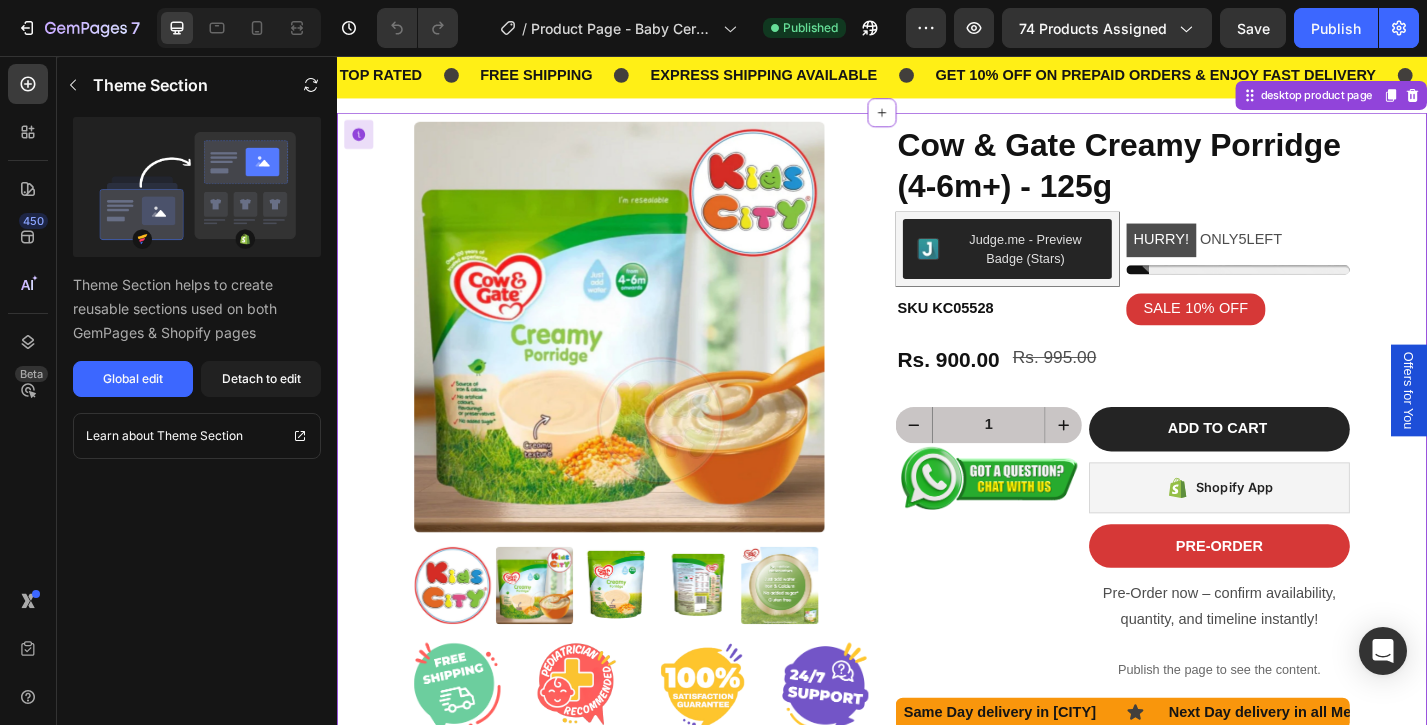 scroll, scrollTop: 48, scrollLeft: 0, axis: vertical 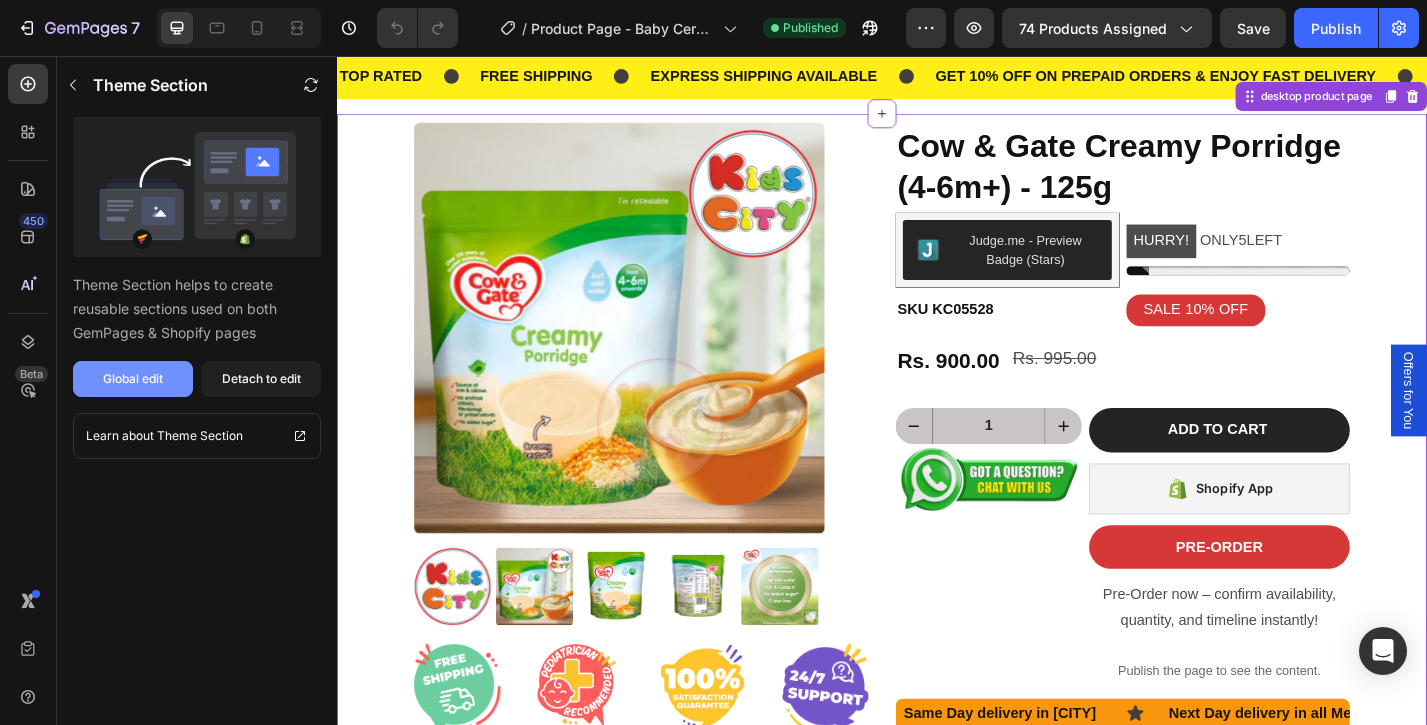 click on "Global edit" at bounding box center (133, 379) 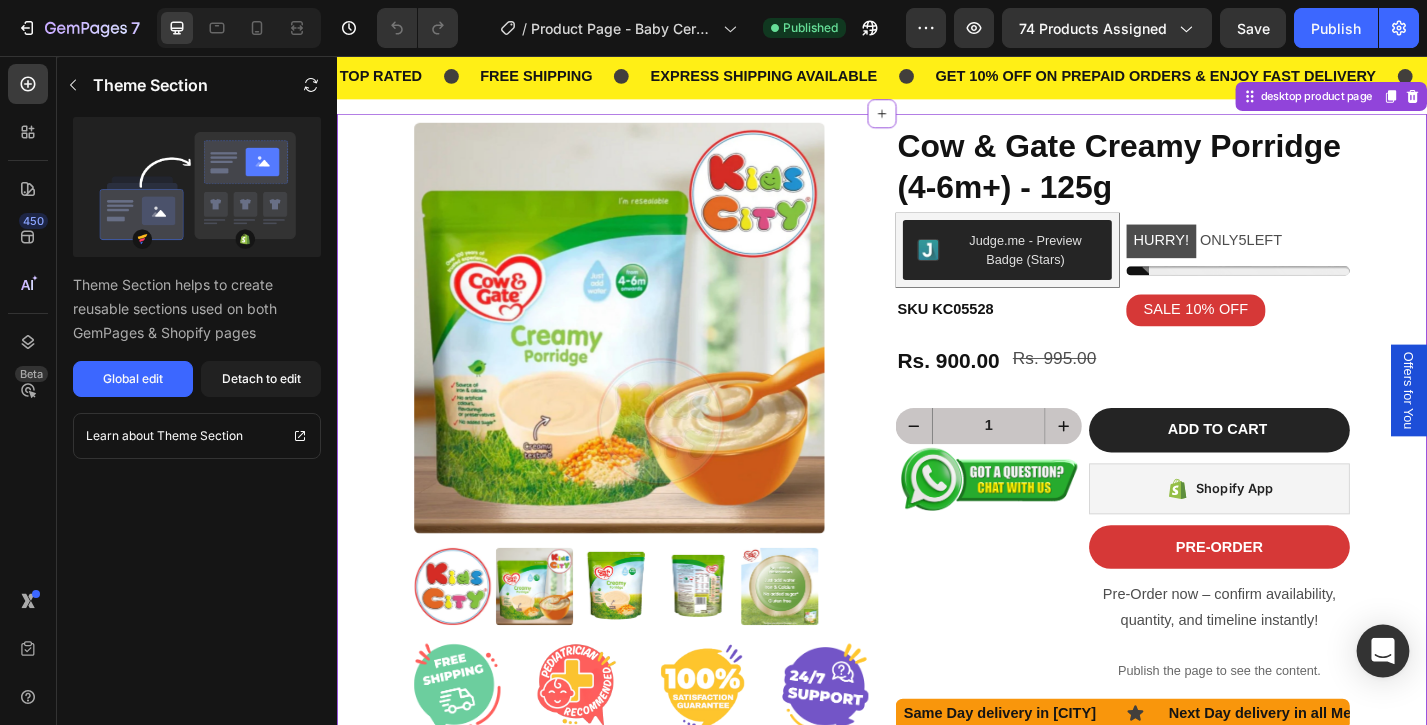 click 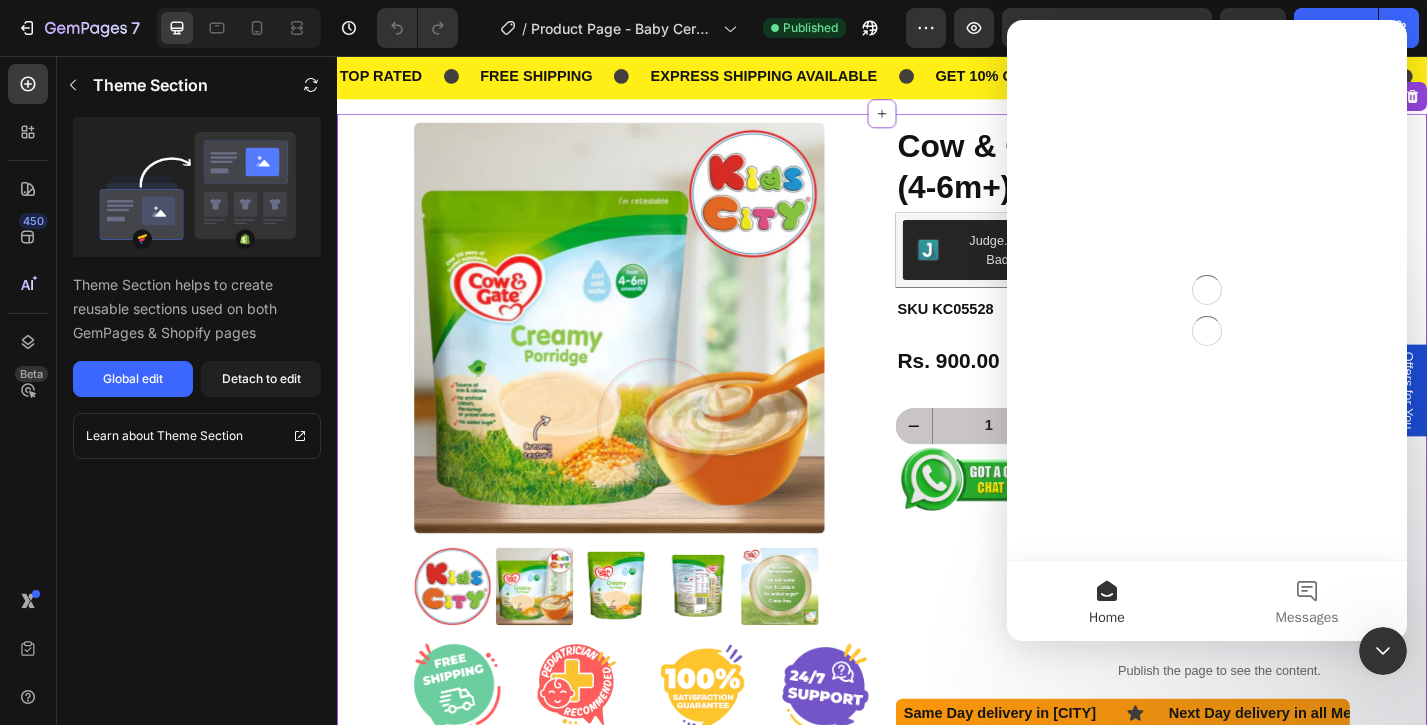 scroll, scrollTop: 0, scrollLeft: 0, axis: both 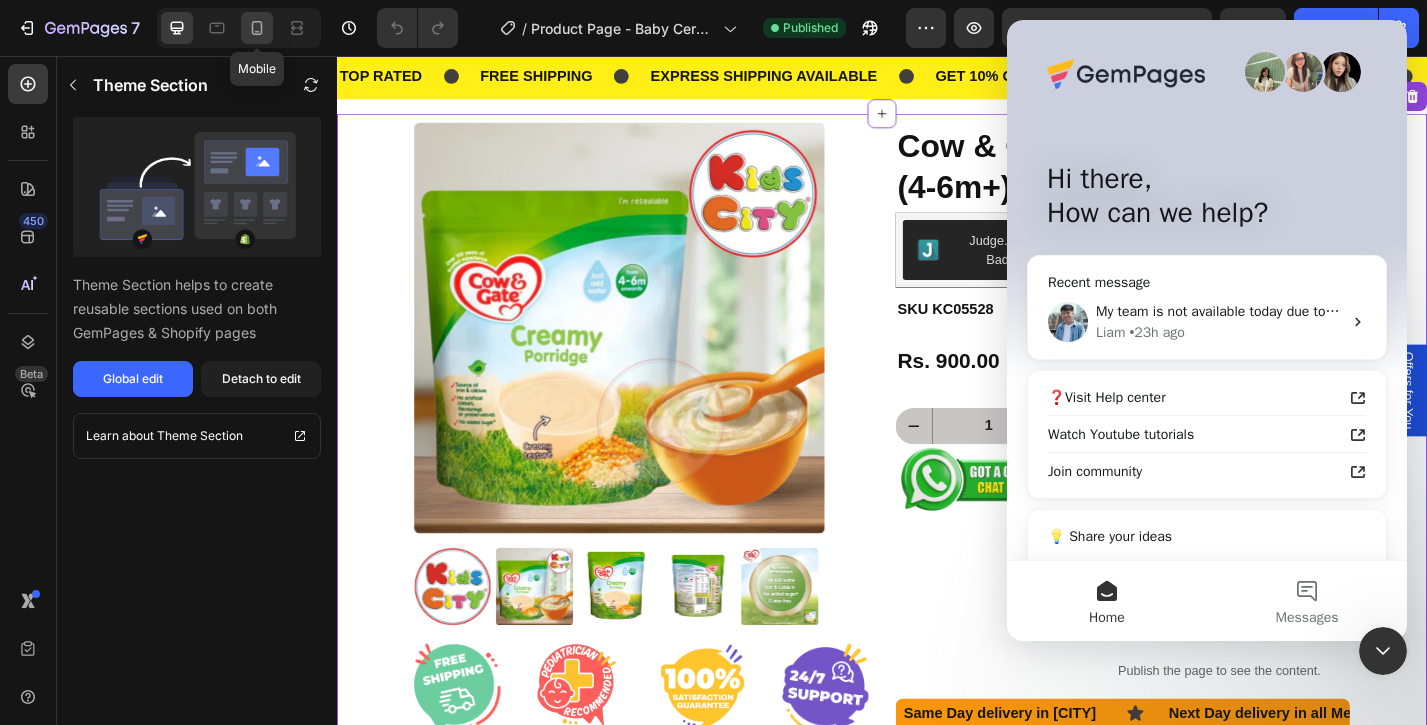 click 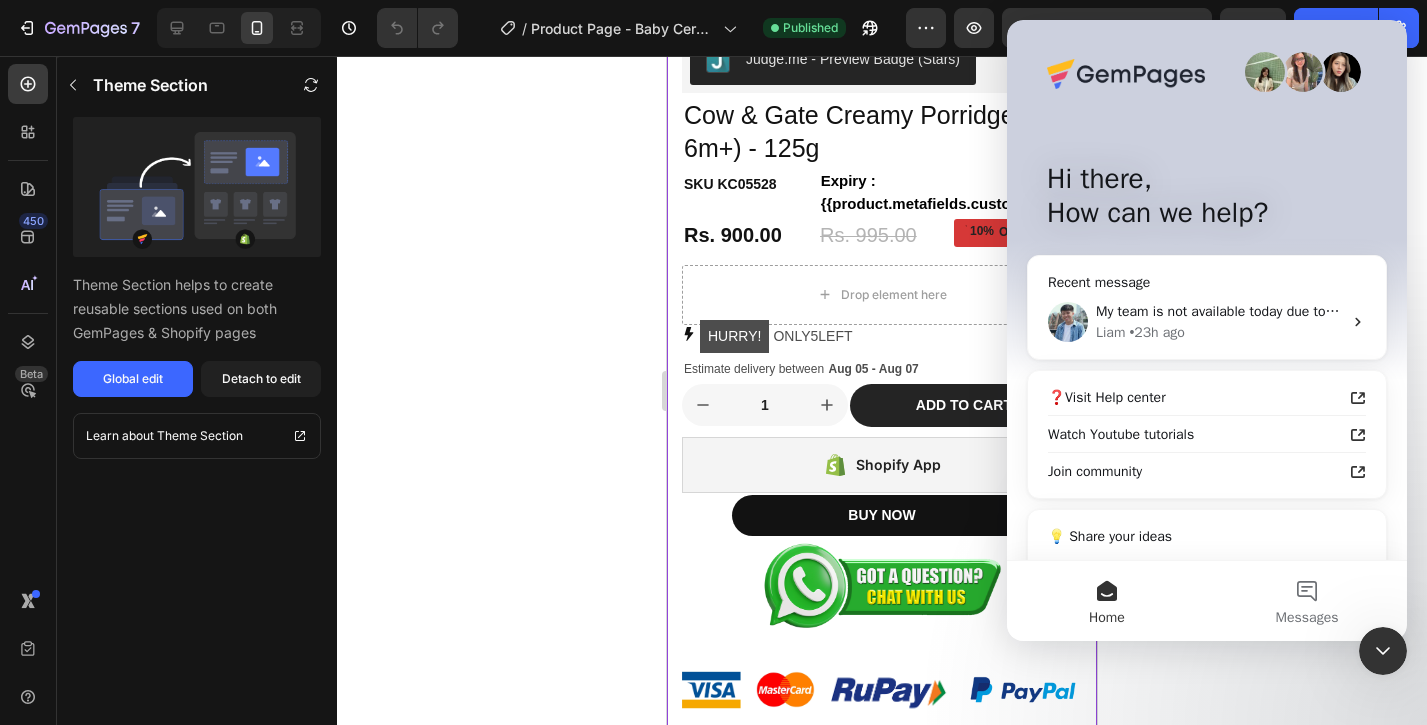 scroll, scrollTop: 656, scrollLeft: 0, axis: vertical 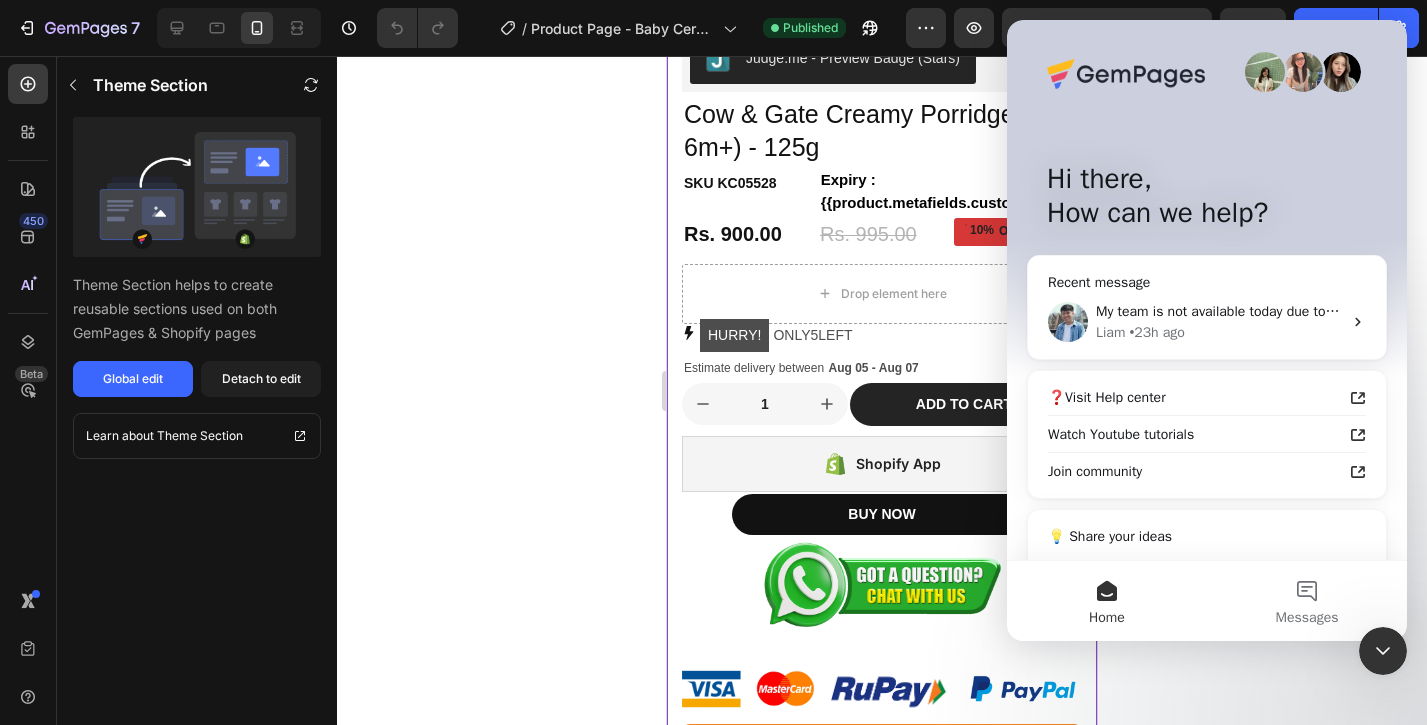 click at bounding box center (1383, 651) 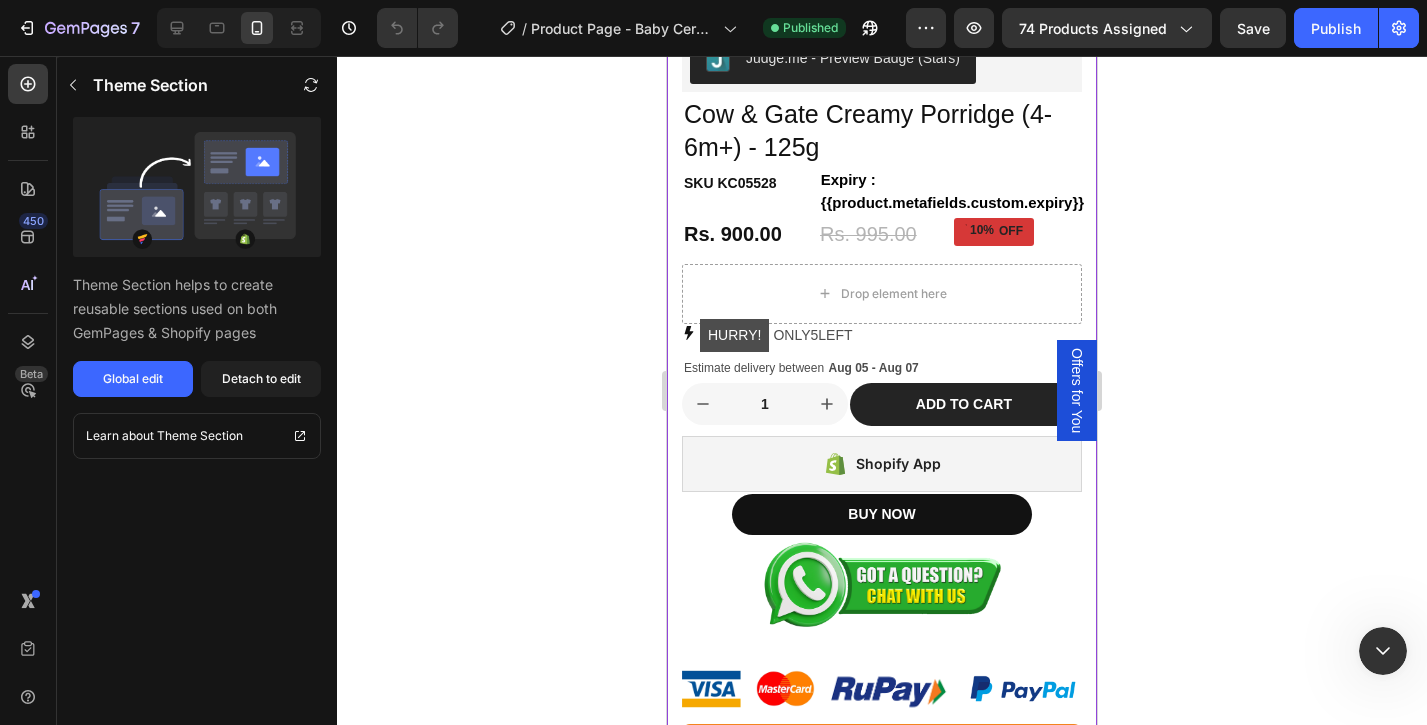 scroll, scrollTop: 0, scrollLeft: 0, axis: both 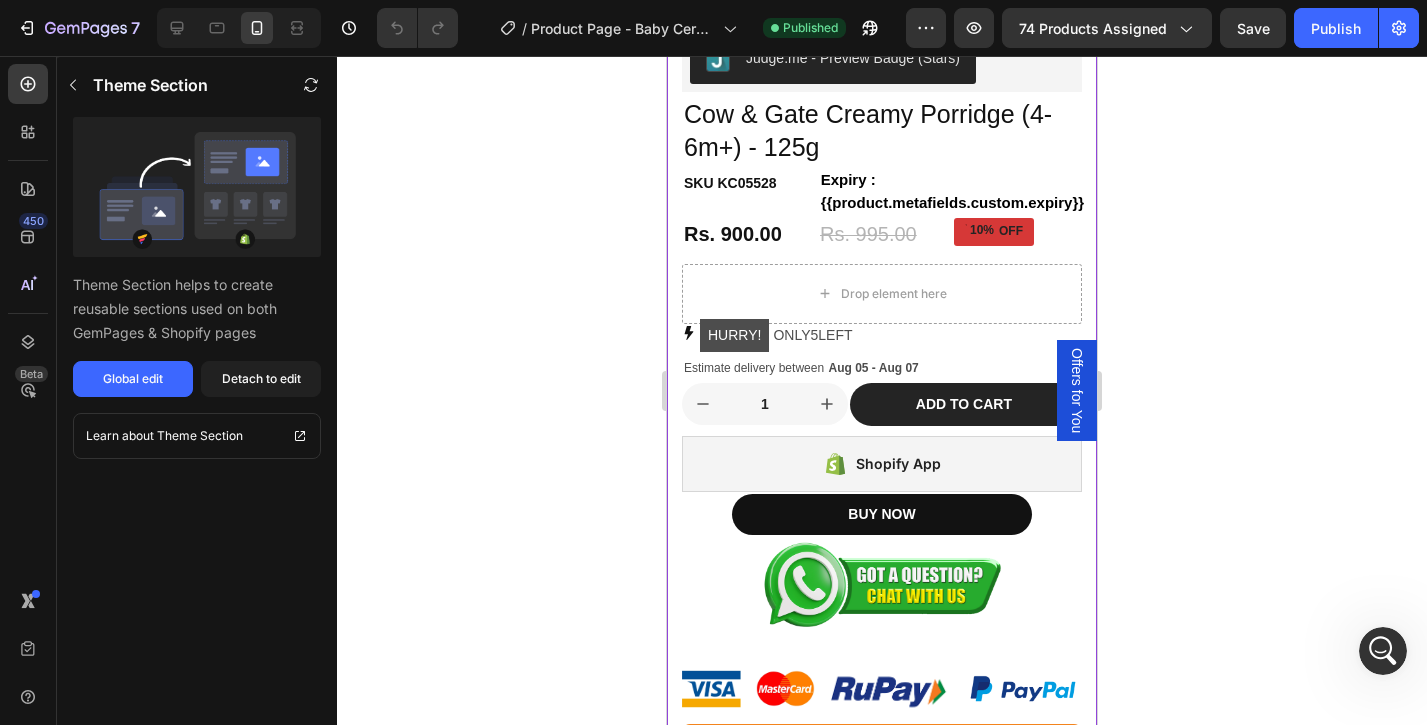 click on "BUY NOW" at bounding box center [882, 514] 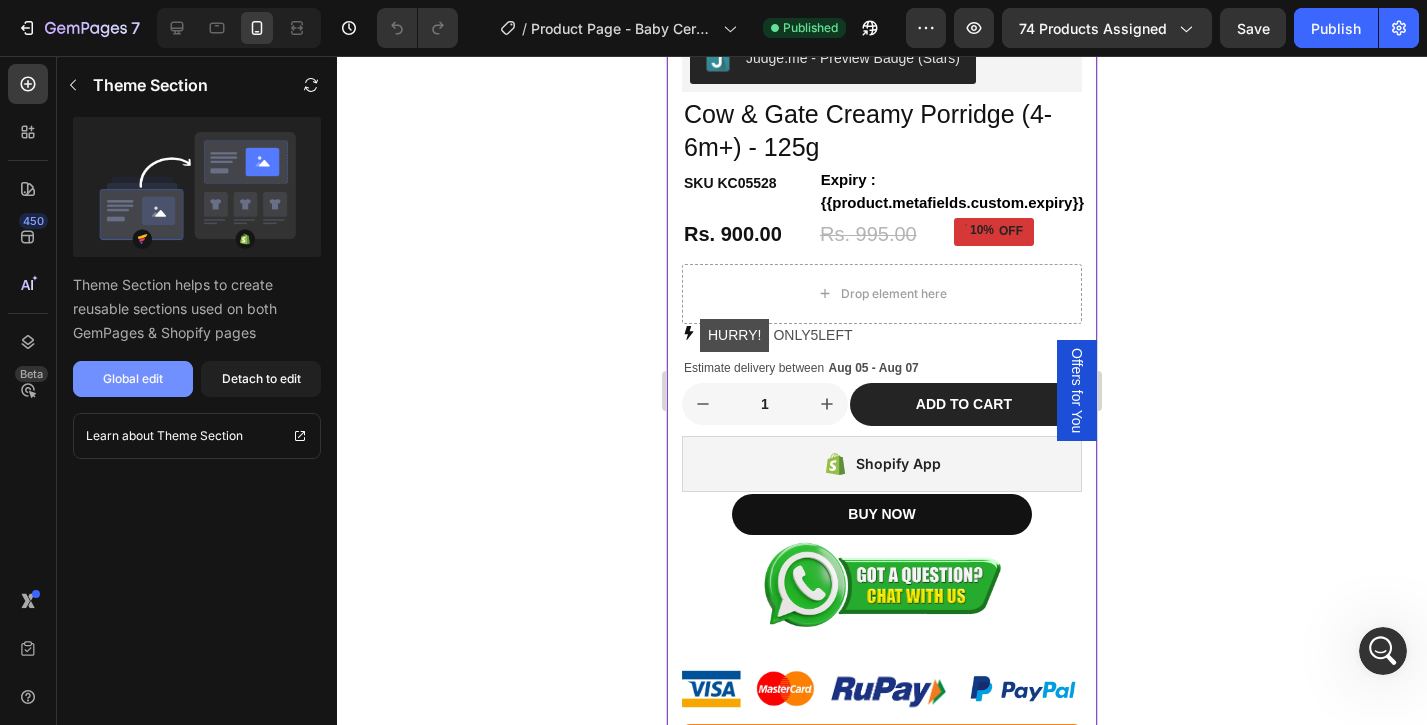 click on "Global edit" at bounding box center (133, 379) 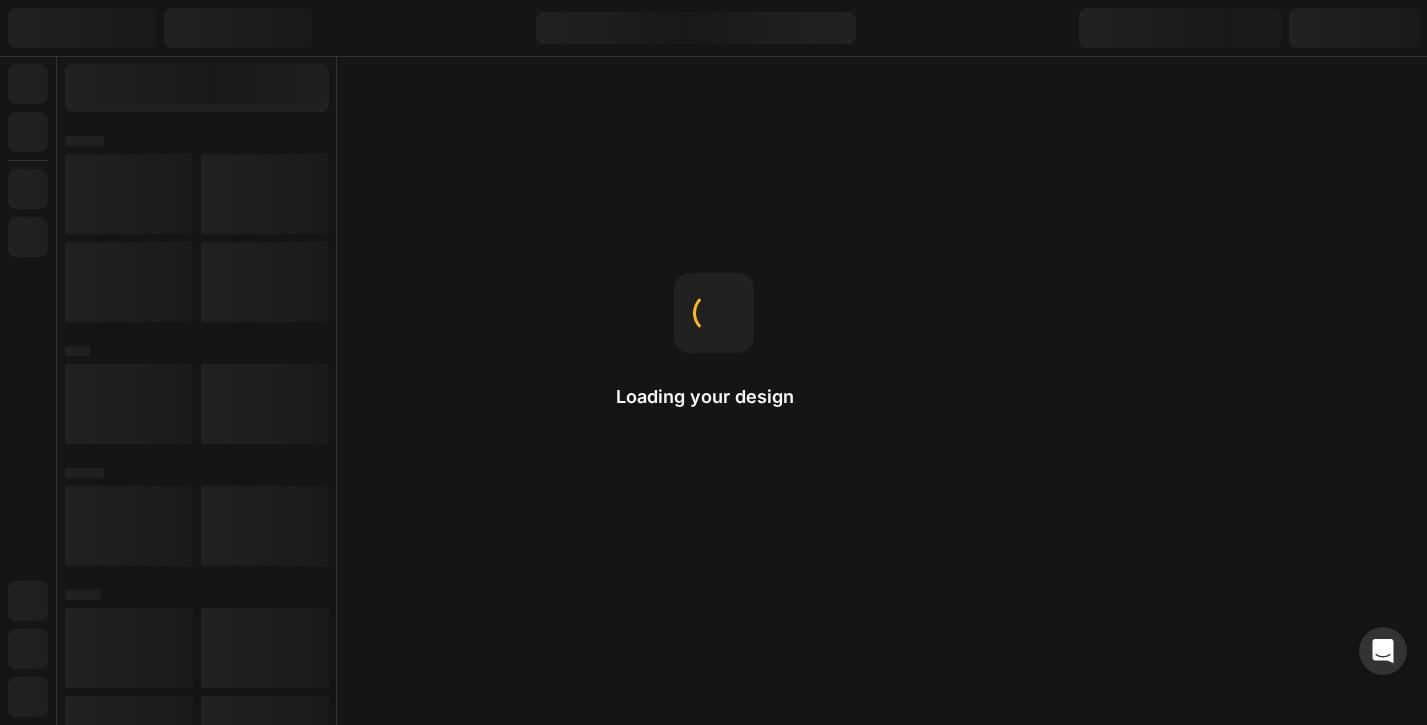 scroll, scrollTop: 0, scrollLeft: 0, axis: both 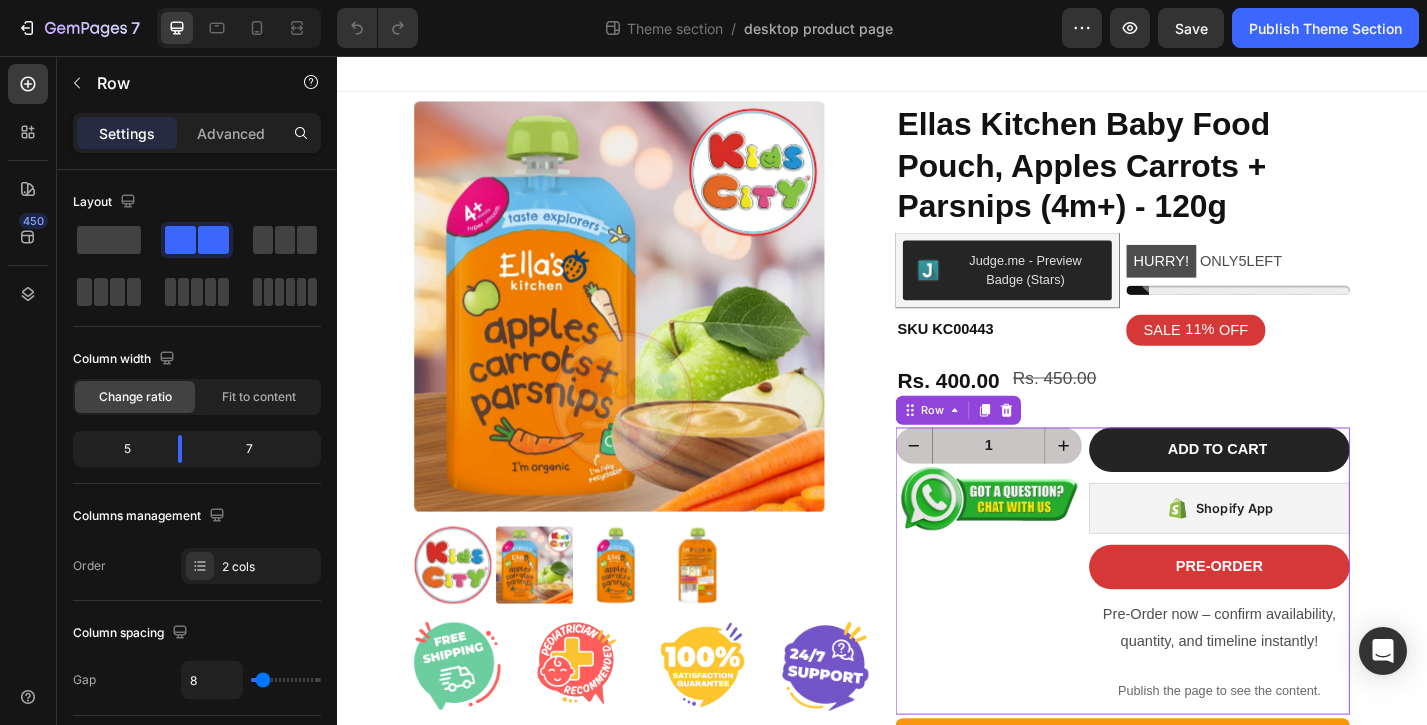 click on "1
Product Quantity Image" at bounding box center (1054, 623) 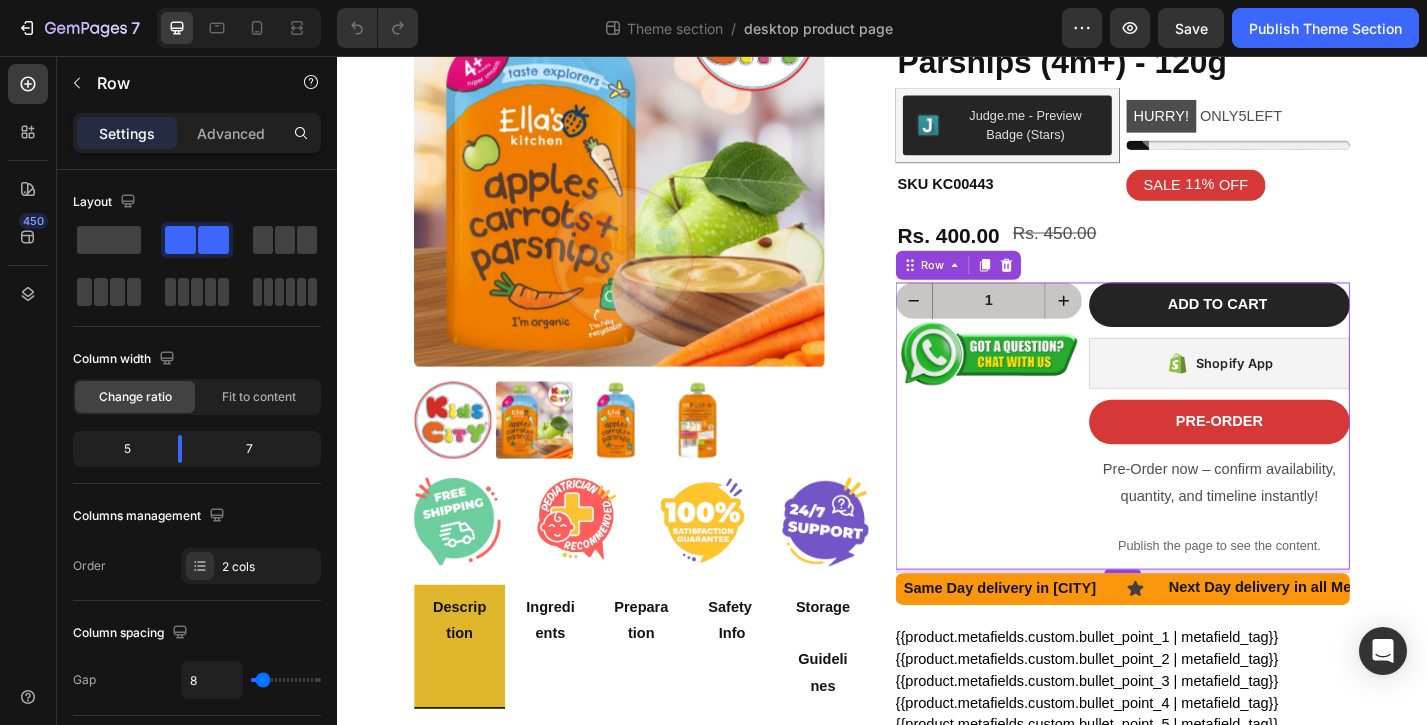 scroll, scrollTop: 159, scrollLeft: 0, axis: vertical 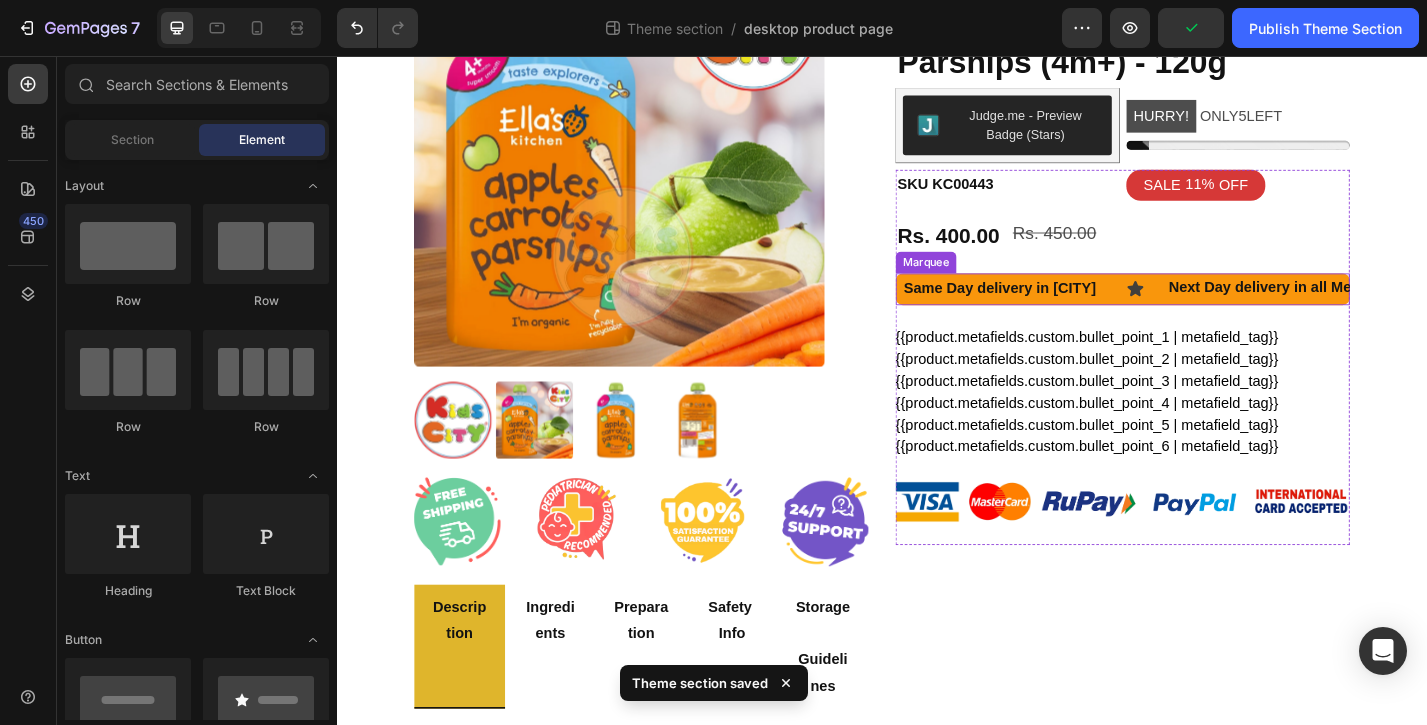 click on "Same Day delivery in Mumbai Text" at bounding box center [1102, 313] 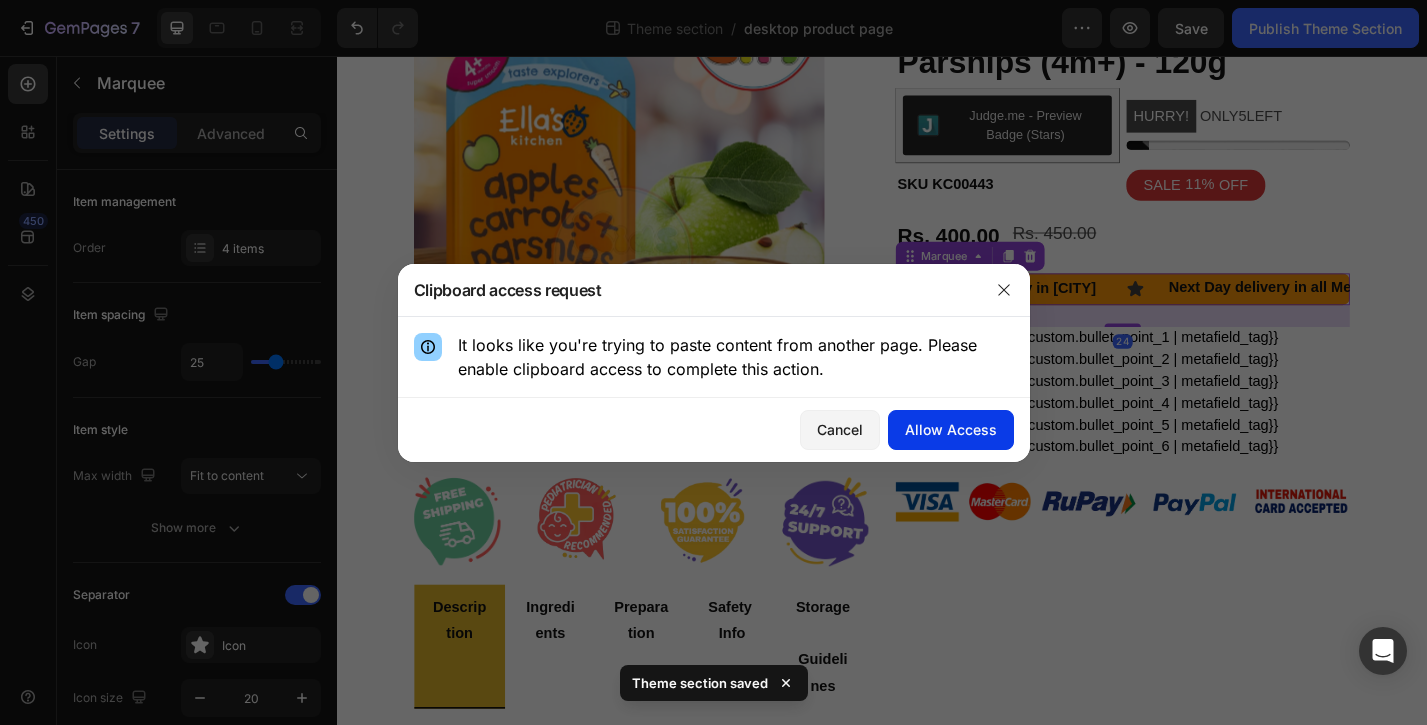 click on "Allow Access" at bounding box center [951, 429] 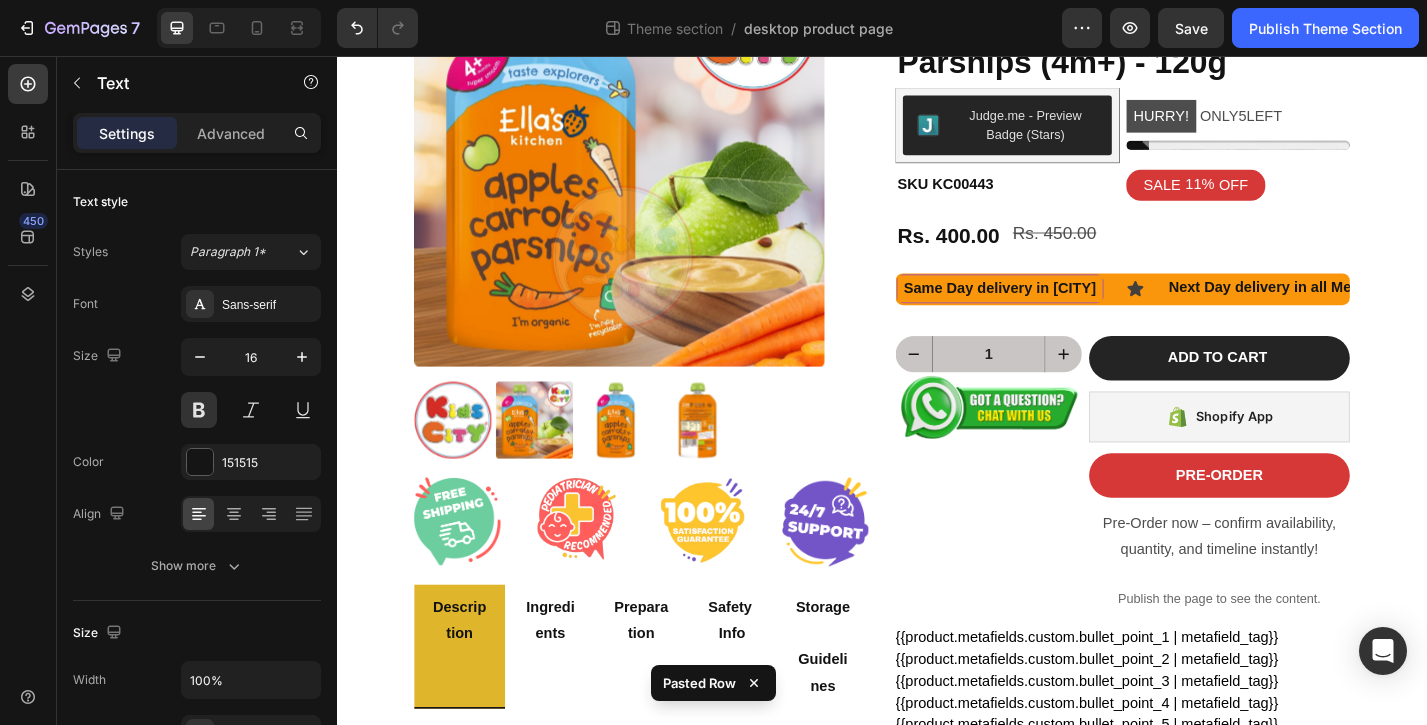 click on "Same Day delivery in [CITY]" at bounding box center (1067, 313) 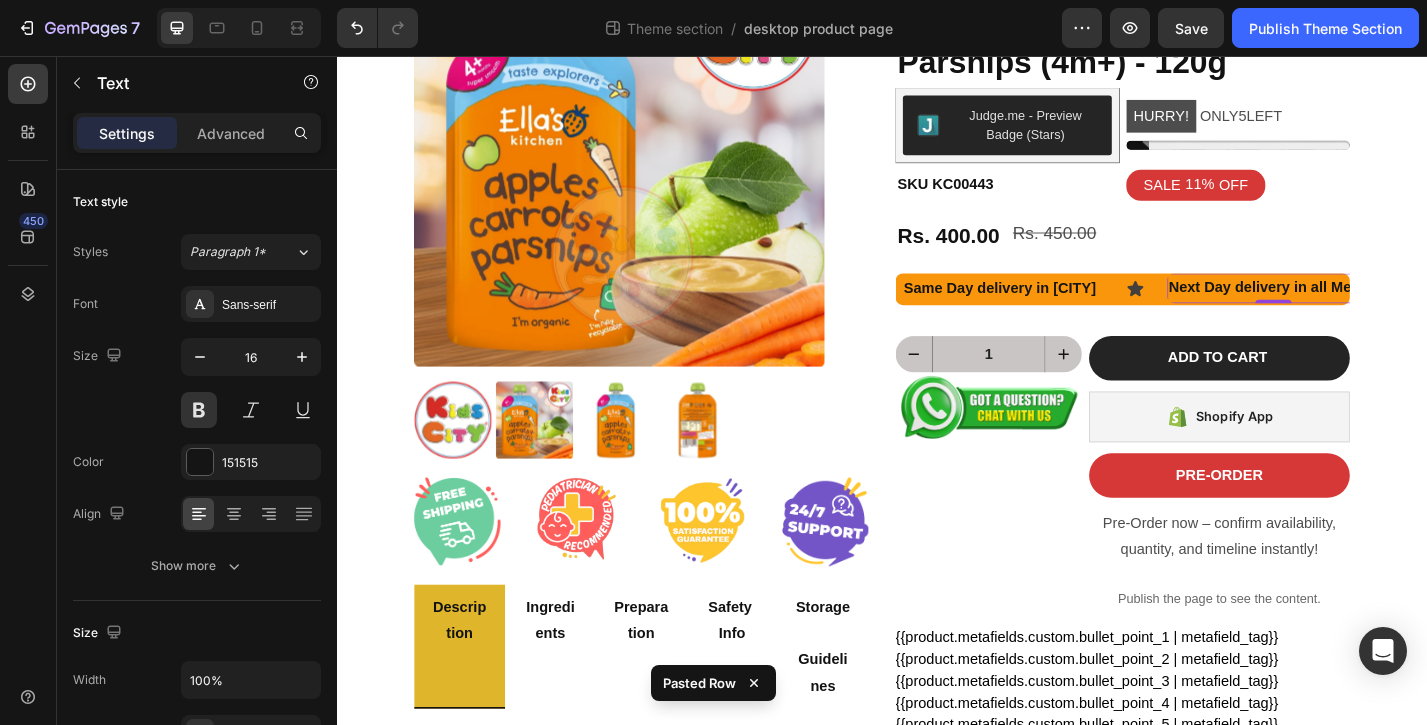 click on "Next Day delivery in all Metros" at bounding box center (1368, 312) 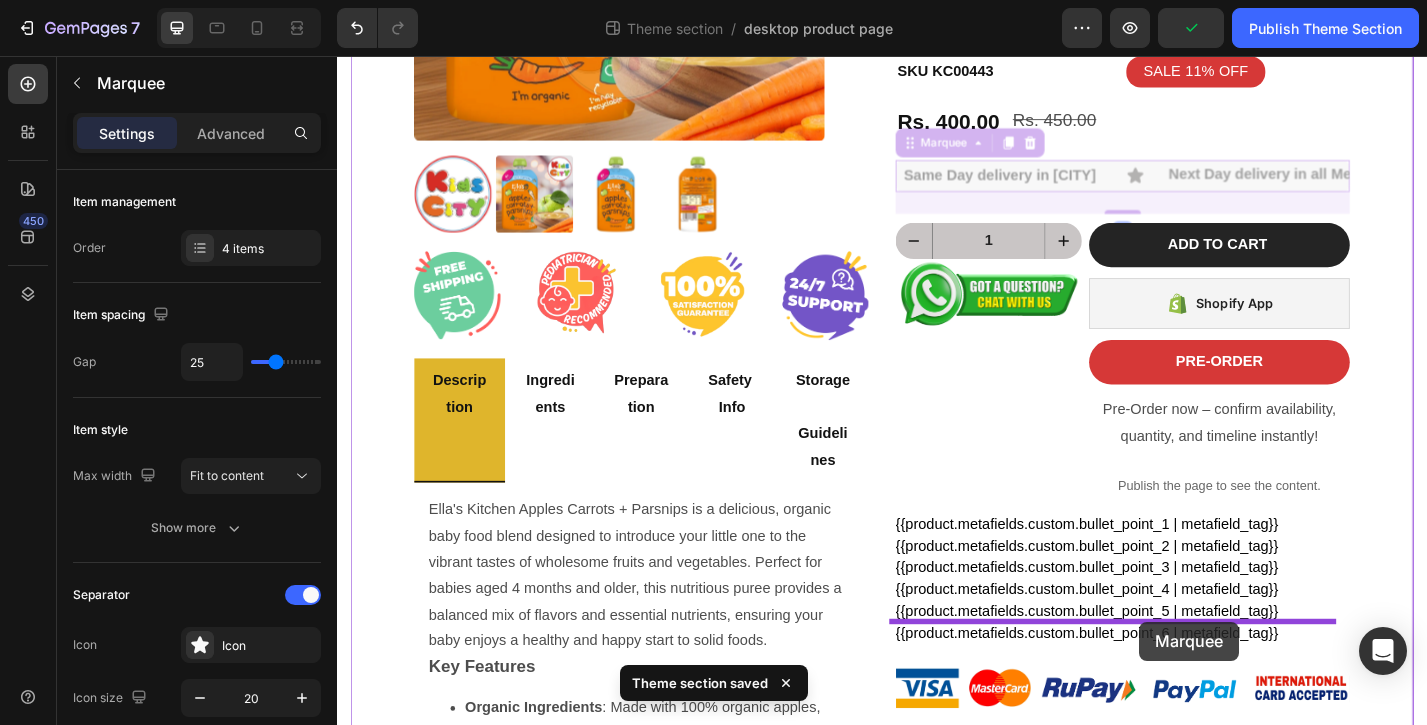 scroll, scrollTop: 483, scrollLeft: 0, axis: vertical 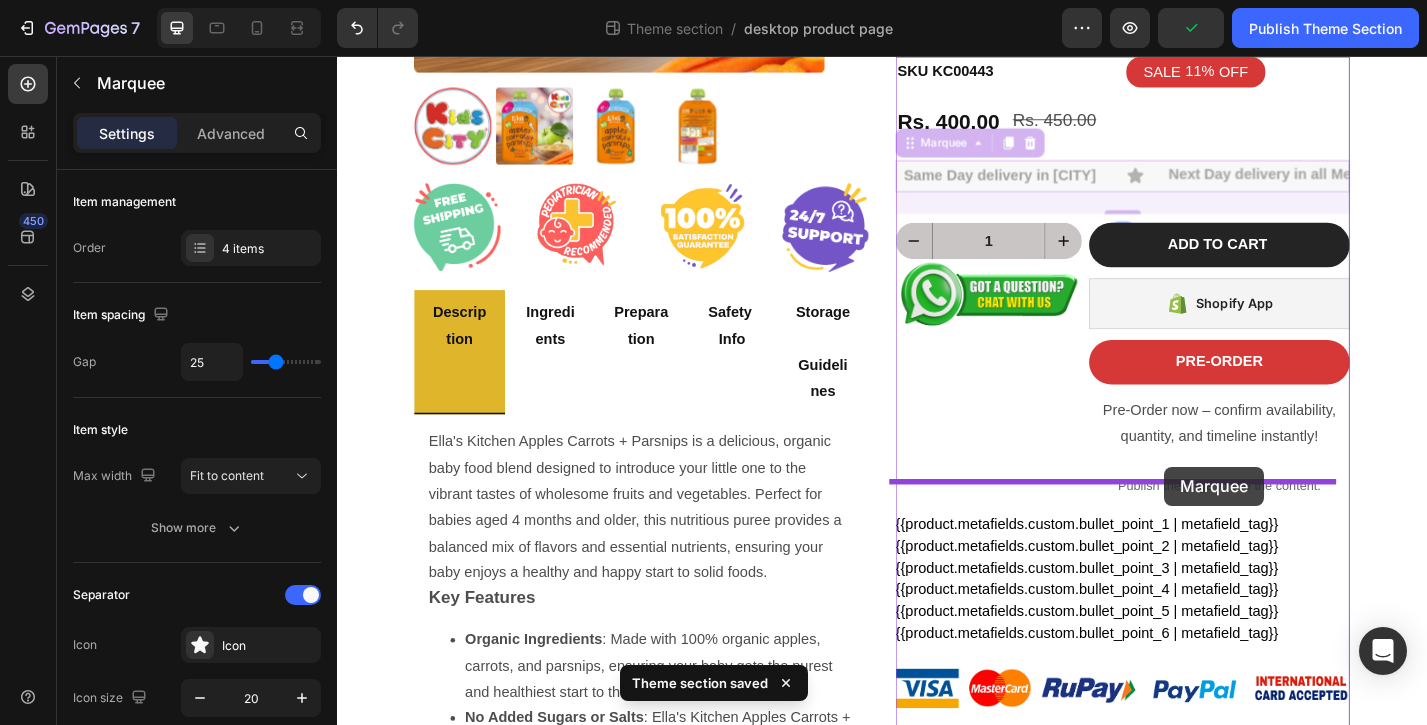drag, startPoint x: 1202, startPoint y: 300, endPoint x: 1248, endPoint y: 509, distance: 214.00233 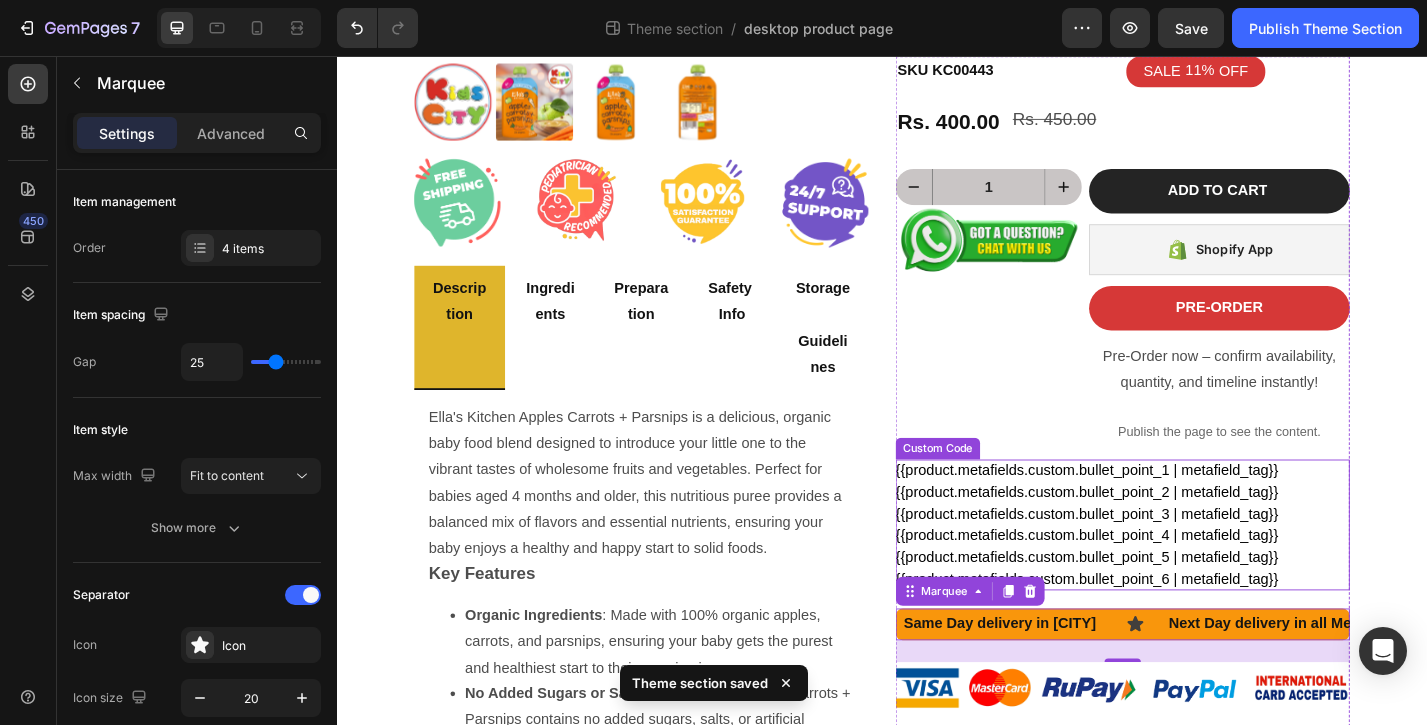 scroll, scrollTop: 511, scrollLeft: 0, axis: vertical 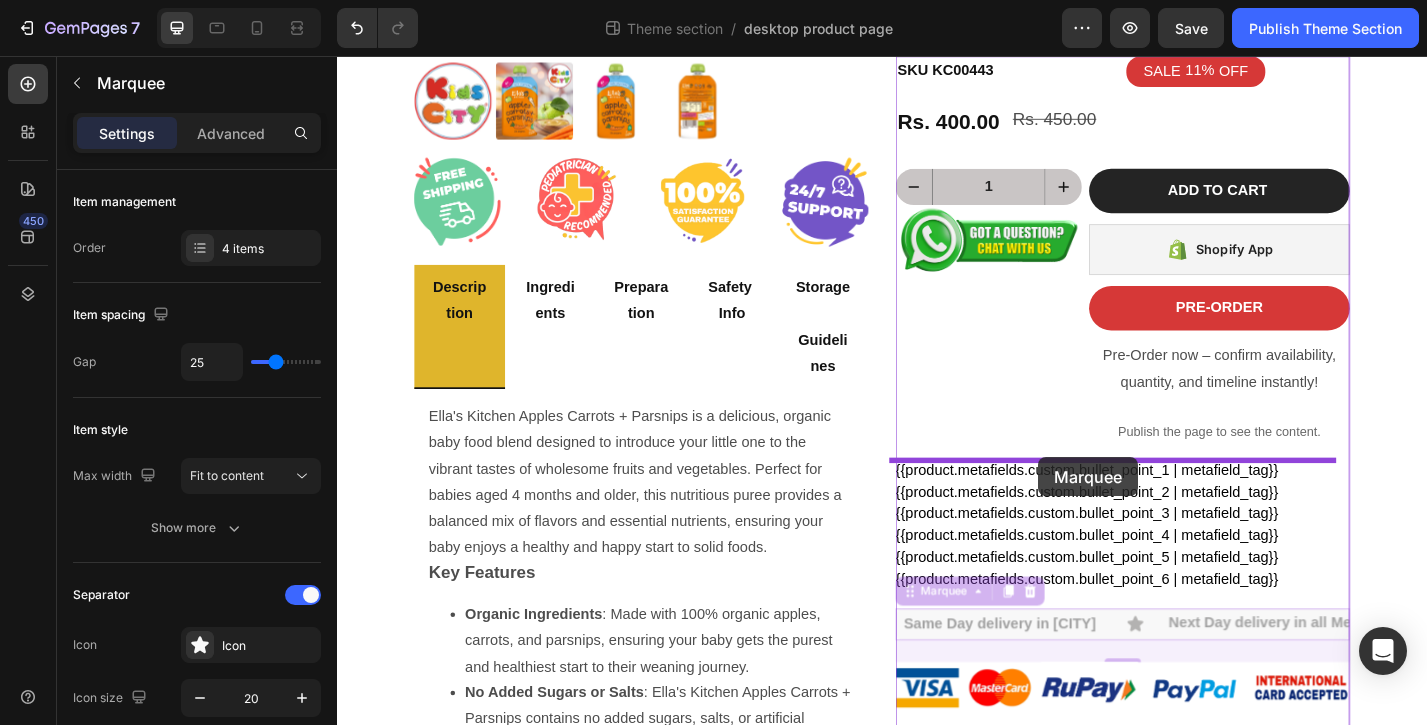 drag, startPoint x: 1205, startPoint y: 675, endPoint x: 1109, endPoint y: 502, distance: 197.85095 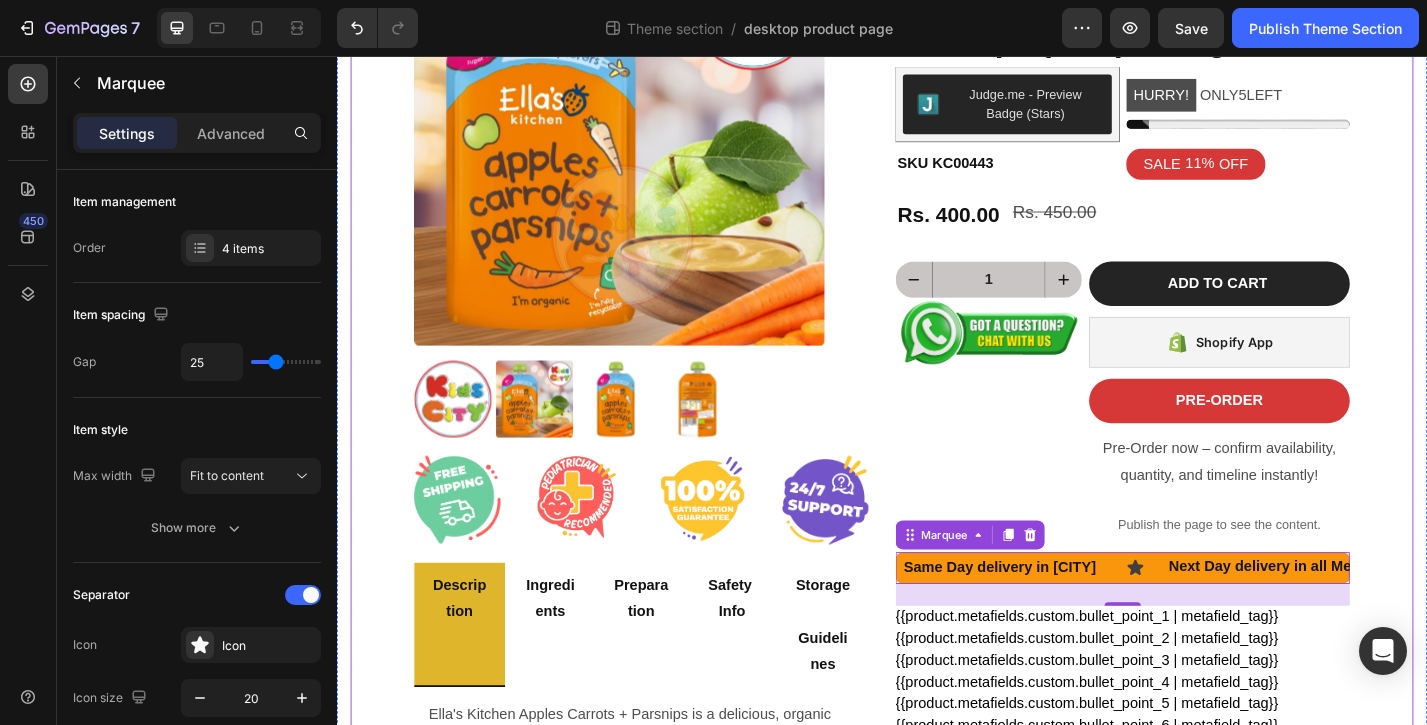 scroll, scrollTop: 159, scrollLeft: 0, axis: vertical 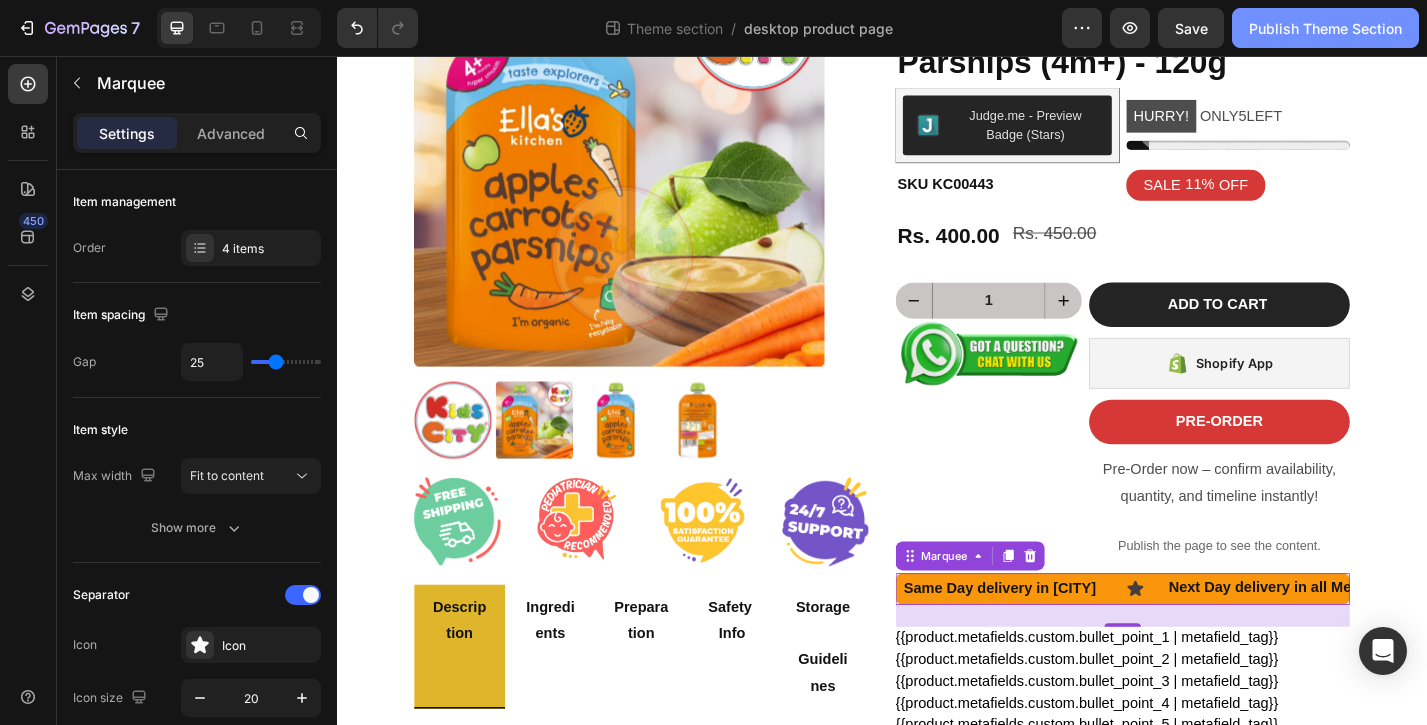 click on "Publish Theme Section" at bounding box center (1325, 28) 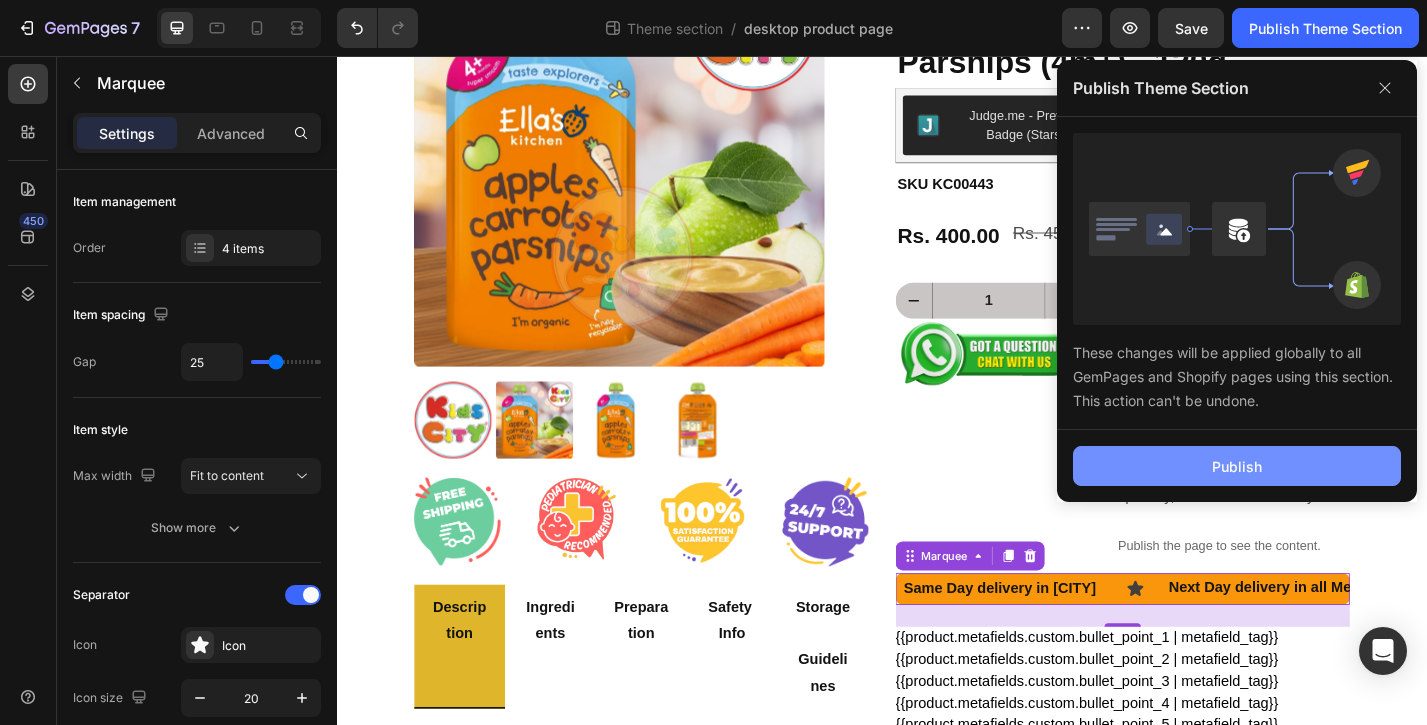 click on "Publish" 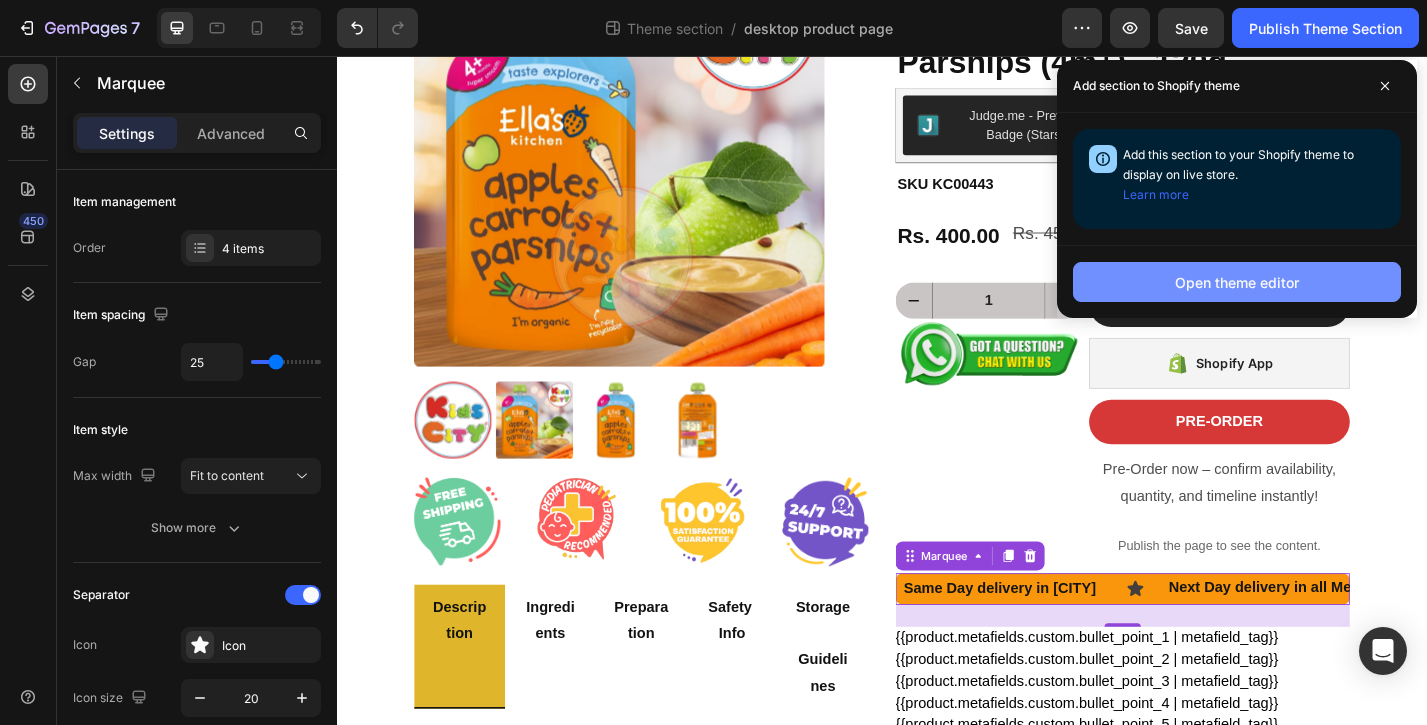 click on "Open theme editor" at bounding box center [1237, 282] 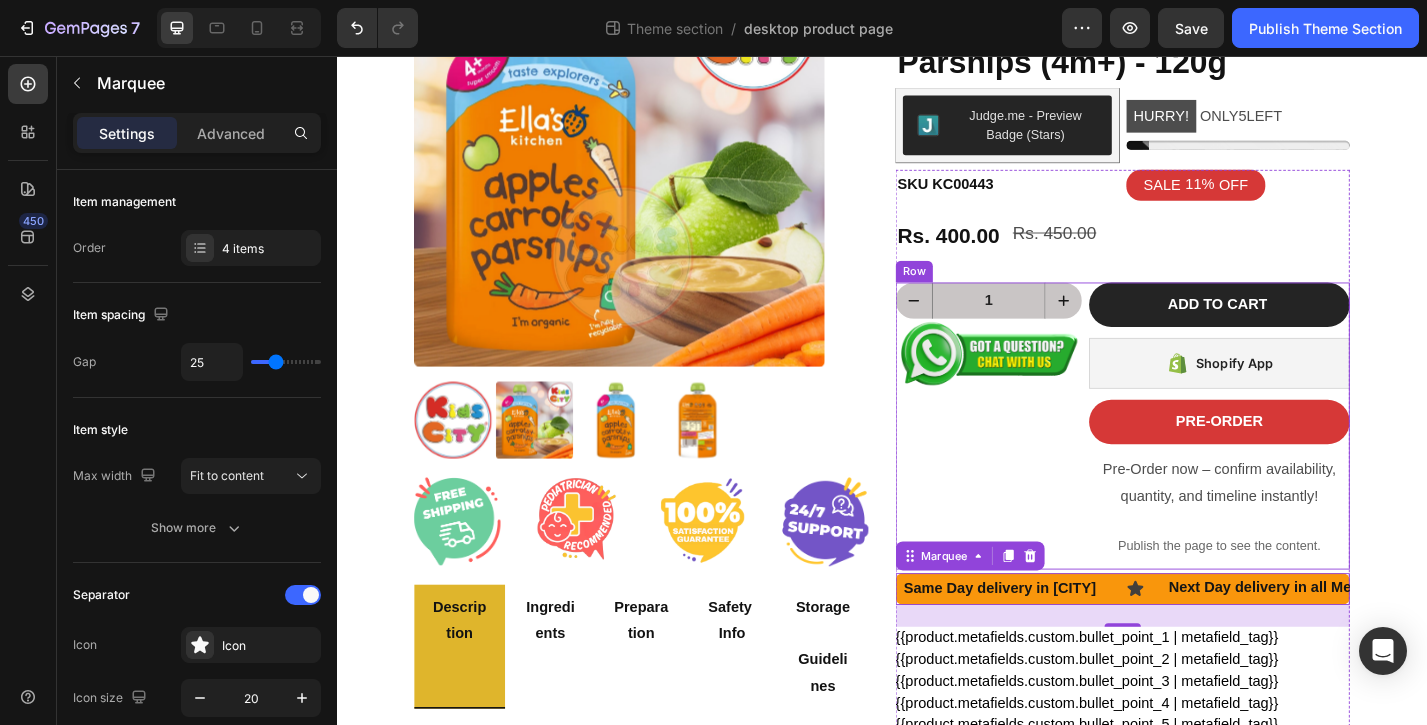 click on "1
Product Quantity Image" at bounding box center [1054, 464] 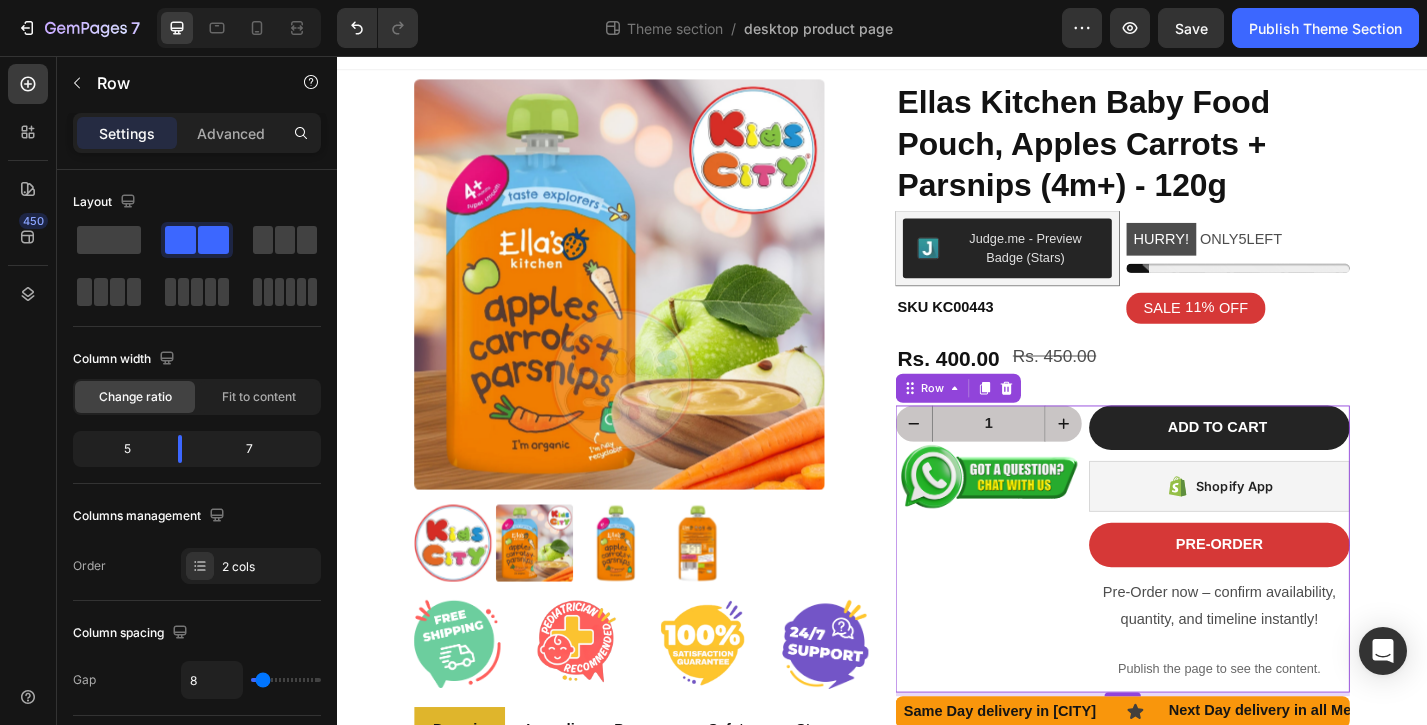 scroll, scrollTop: 0, scrollLeft: 0, axis: both 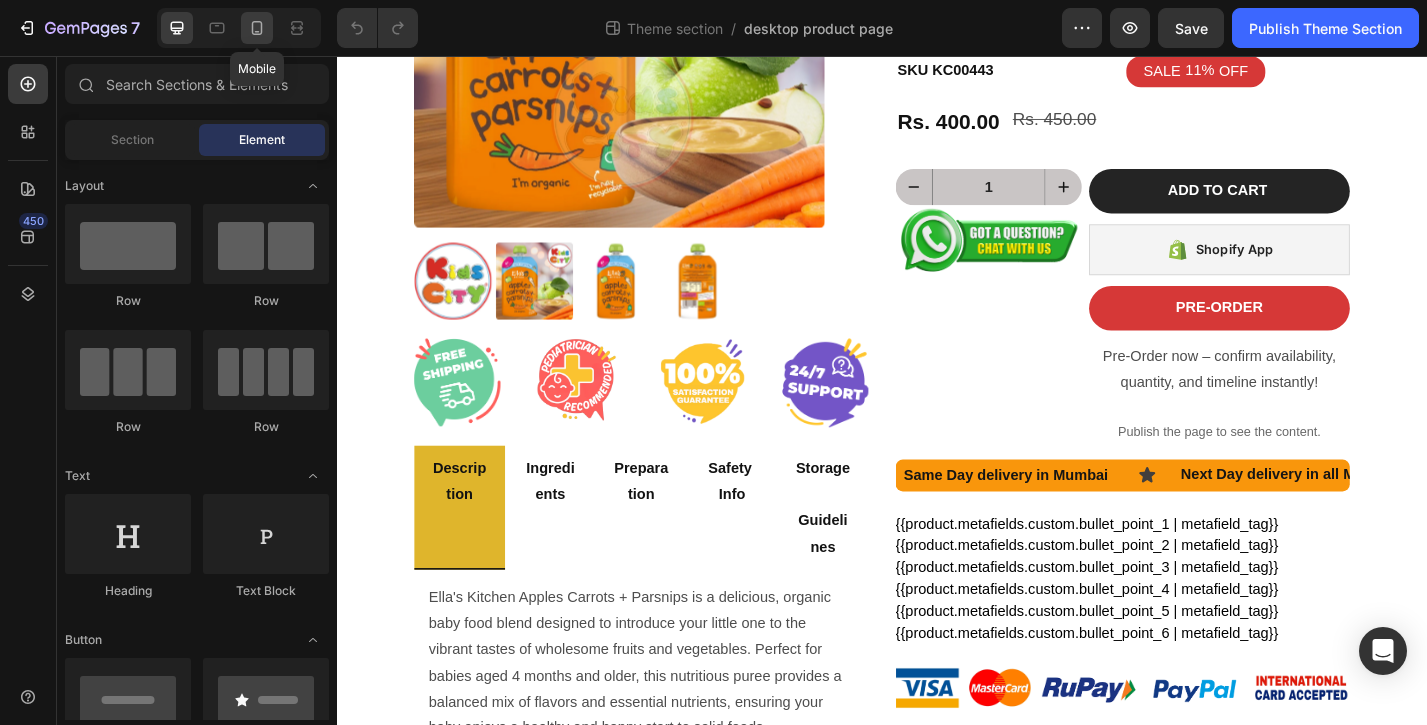 click 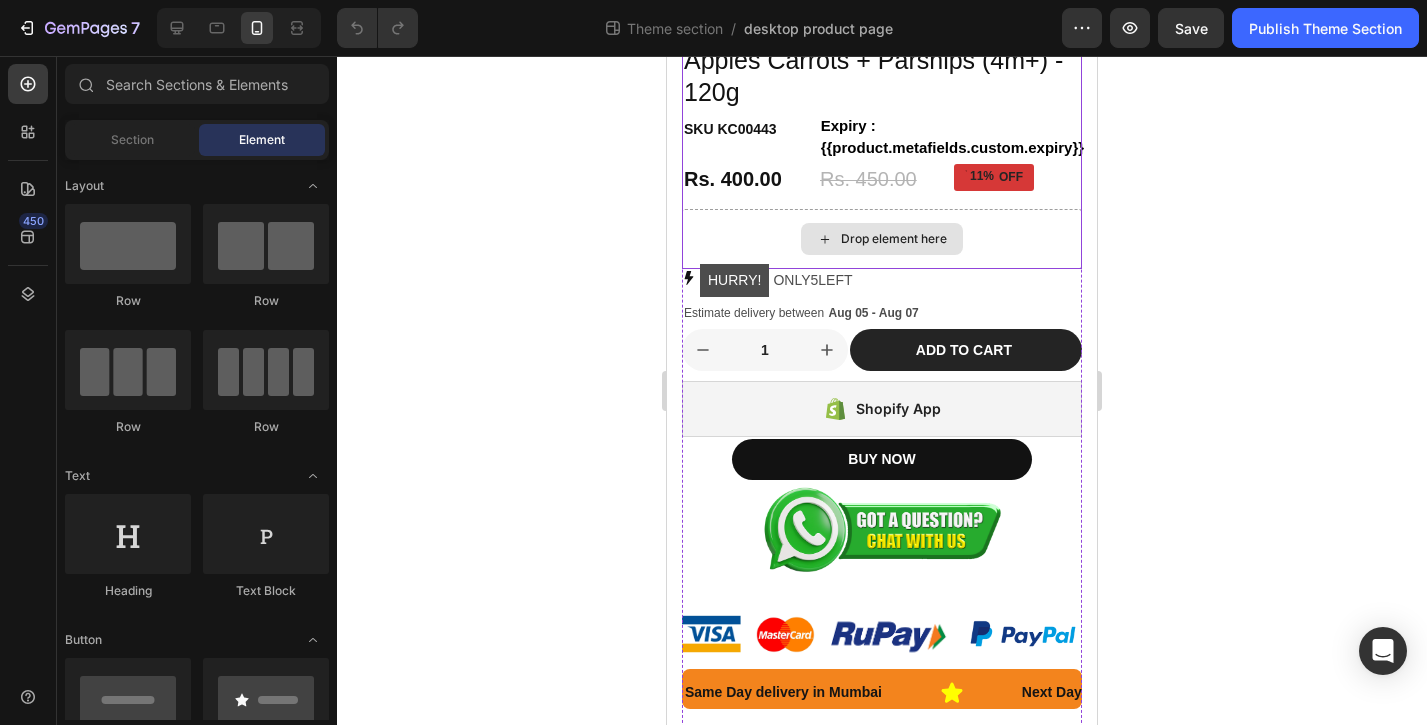 scroll, scrollTop: 673, scrollLeft: 0, axis: vertical 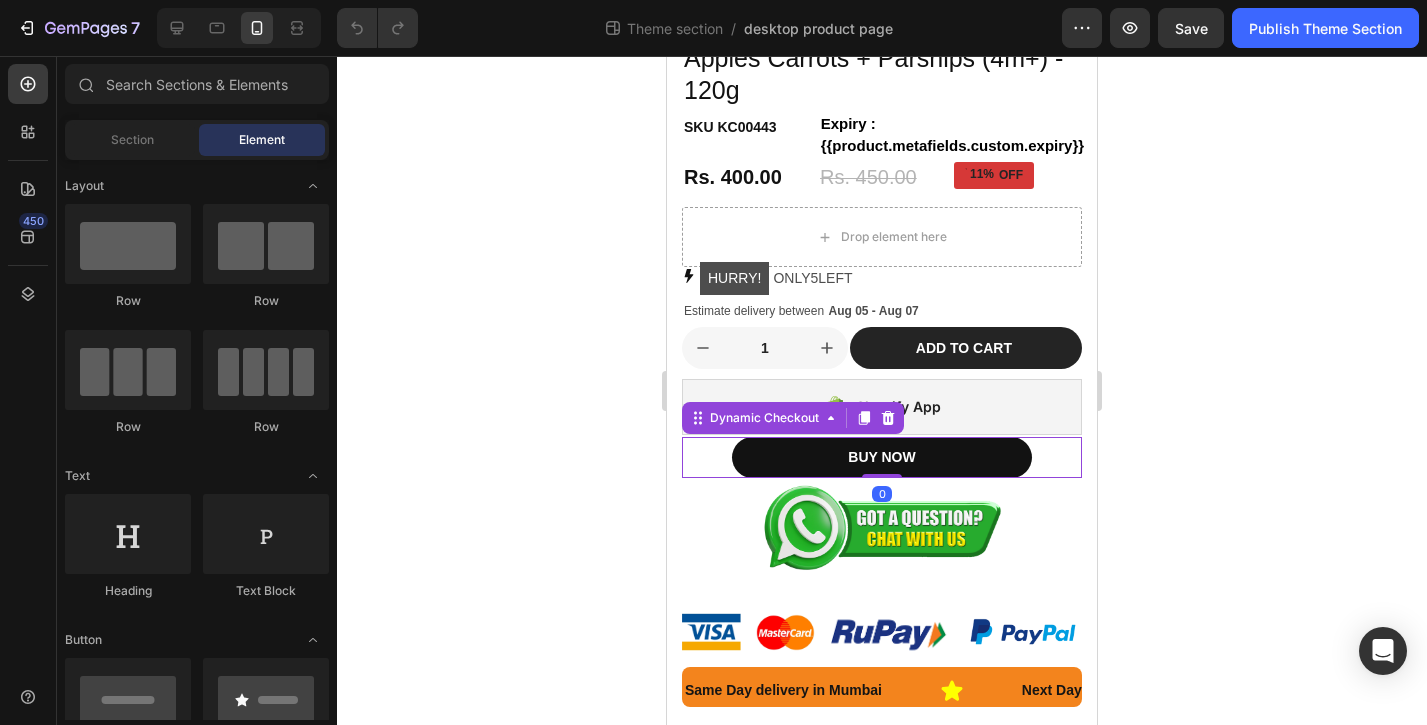 click on "BUY NOW" at bounding box center (882, 457) 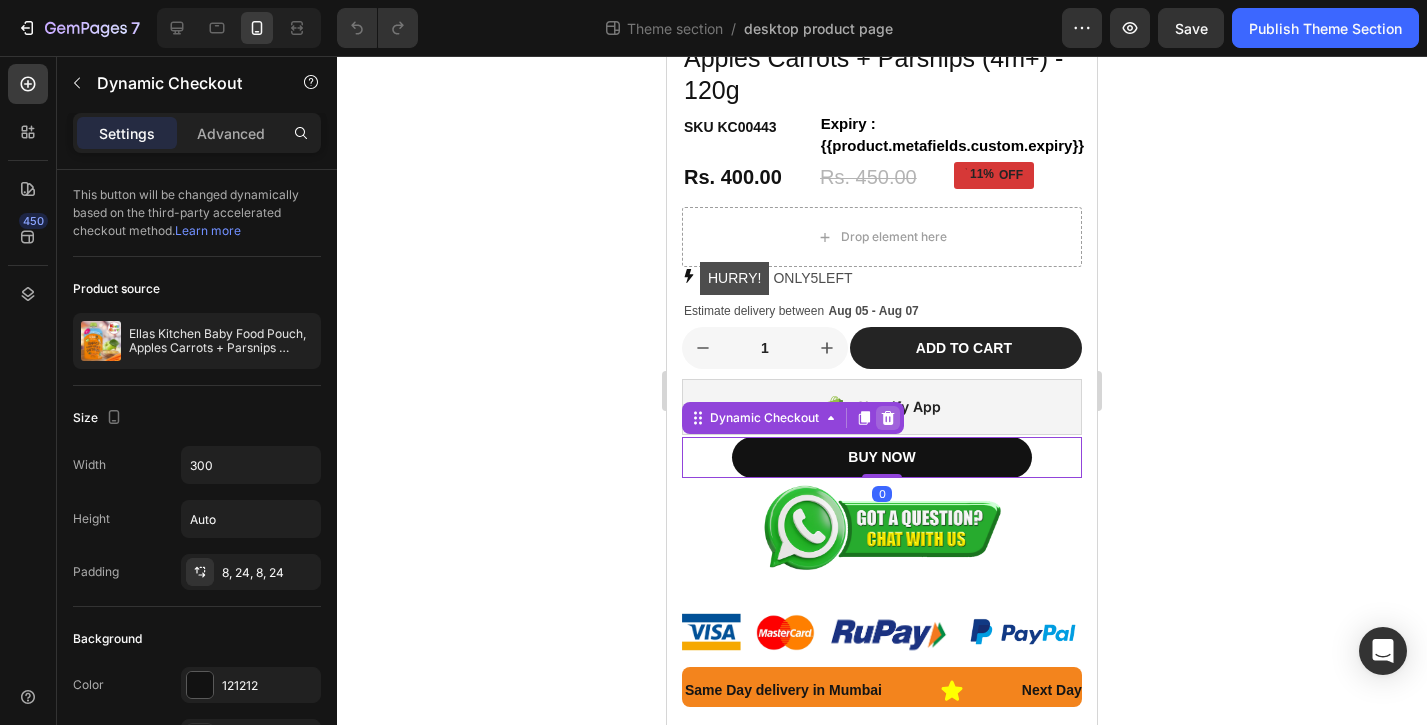 click 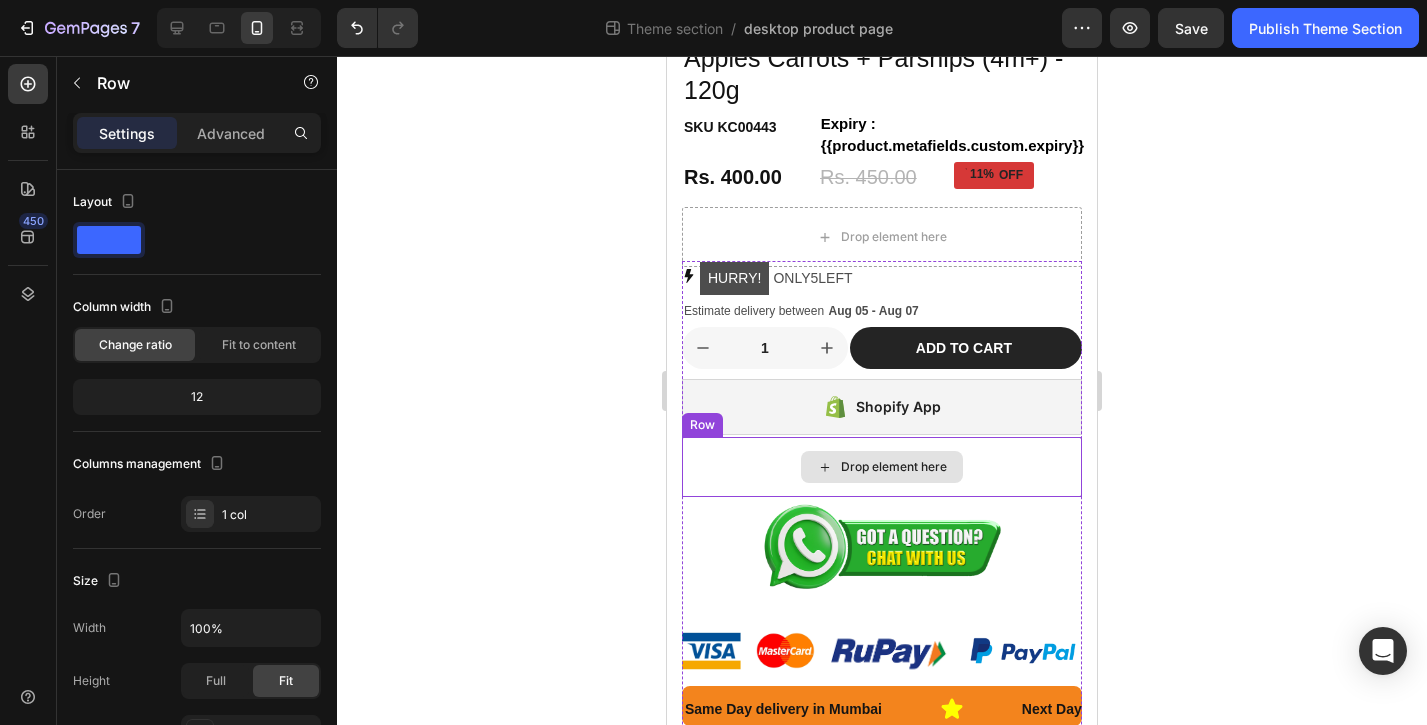 click on "Drop element here" at bounding box center [882, 467] 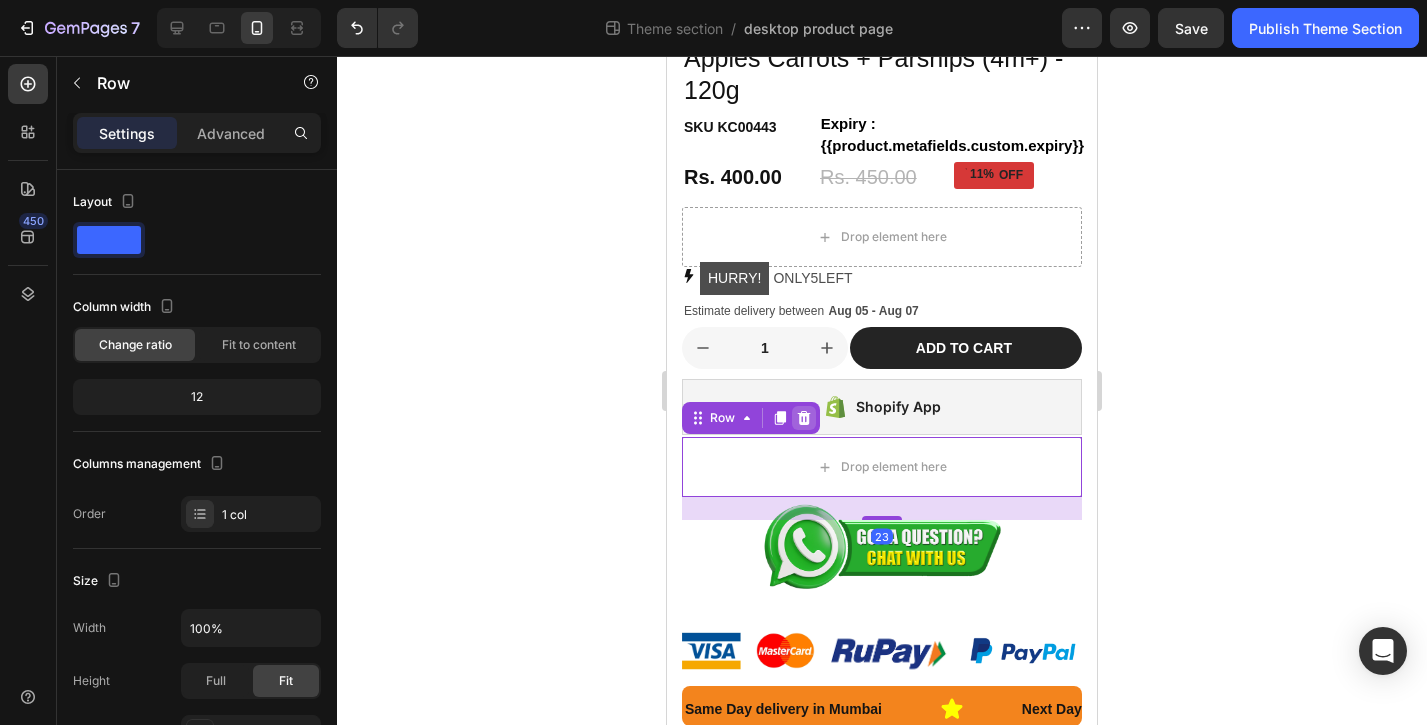 click 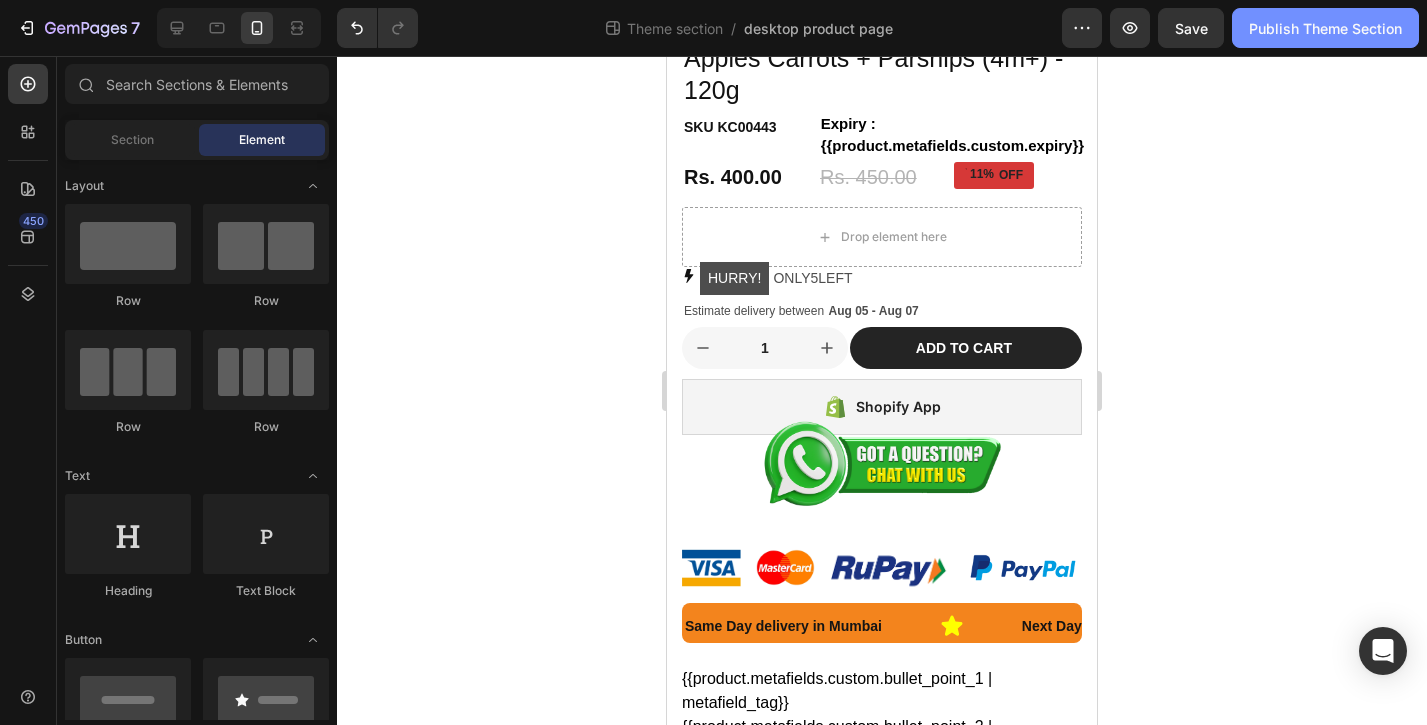 click on "Publish Theme Section" at bounding box center (1325, 28) 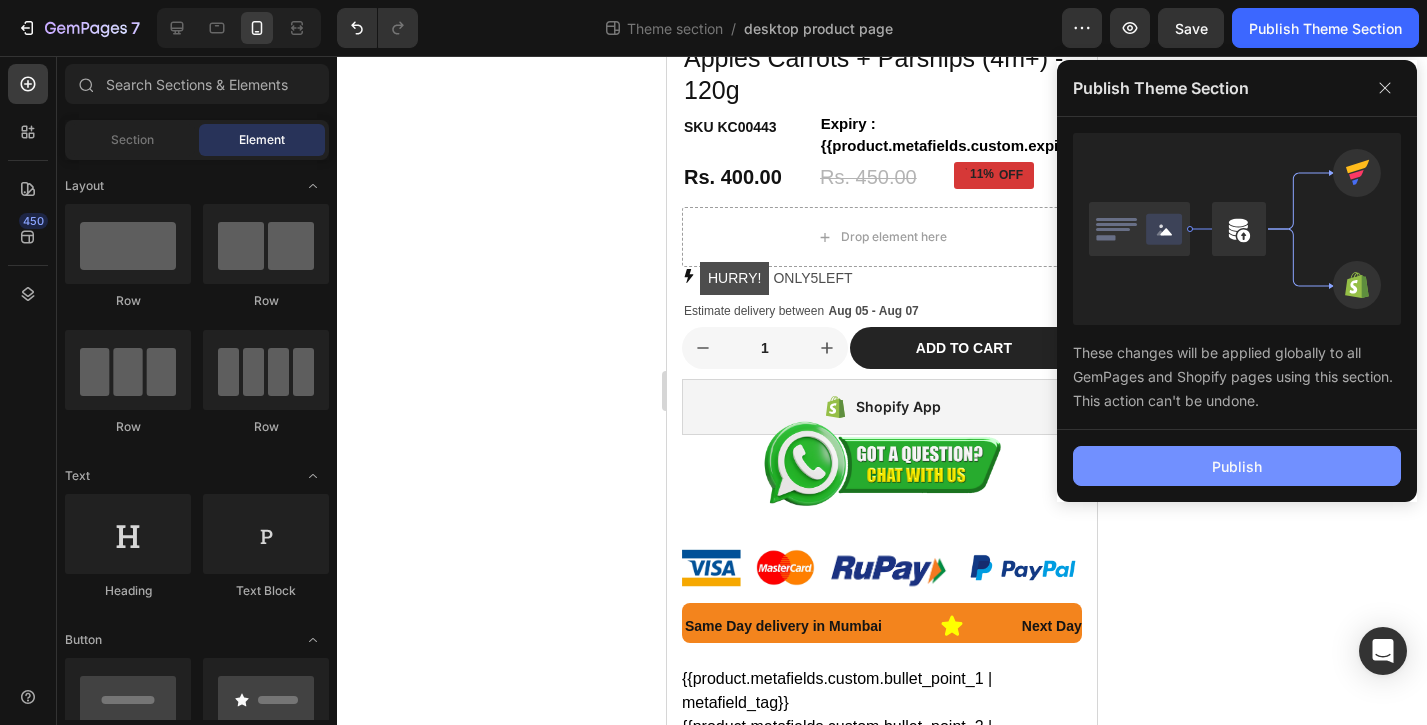 click on "Publish" at bounding box center [1237, 466] 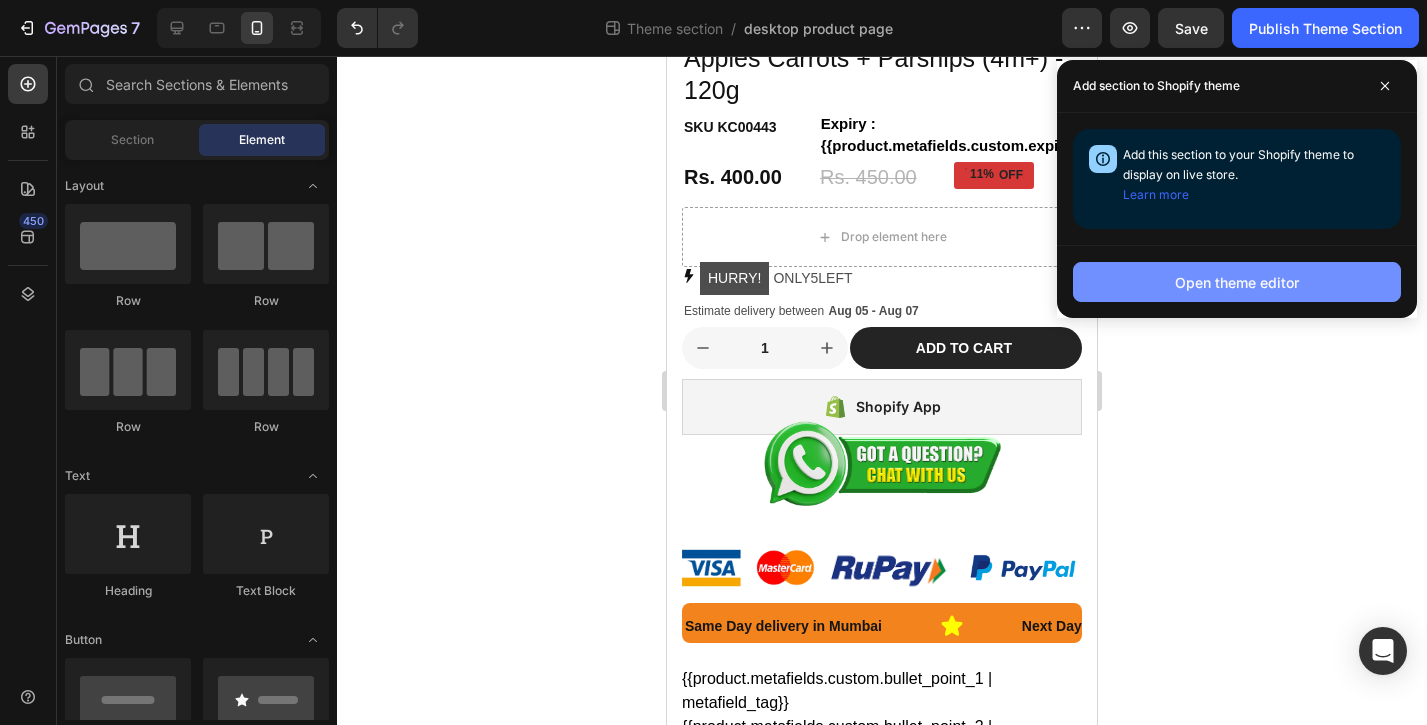 click on "Open theme editor" at bounding box center (1237, 282) 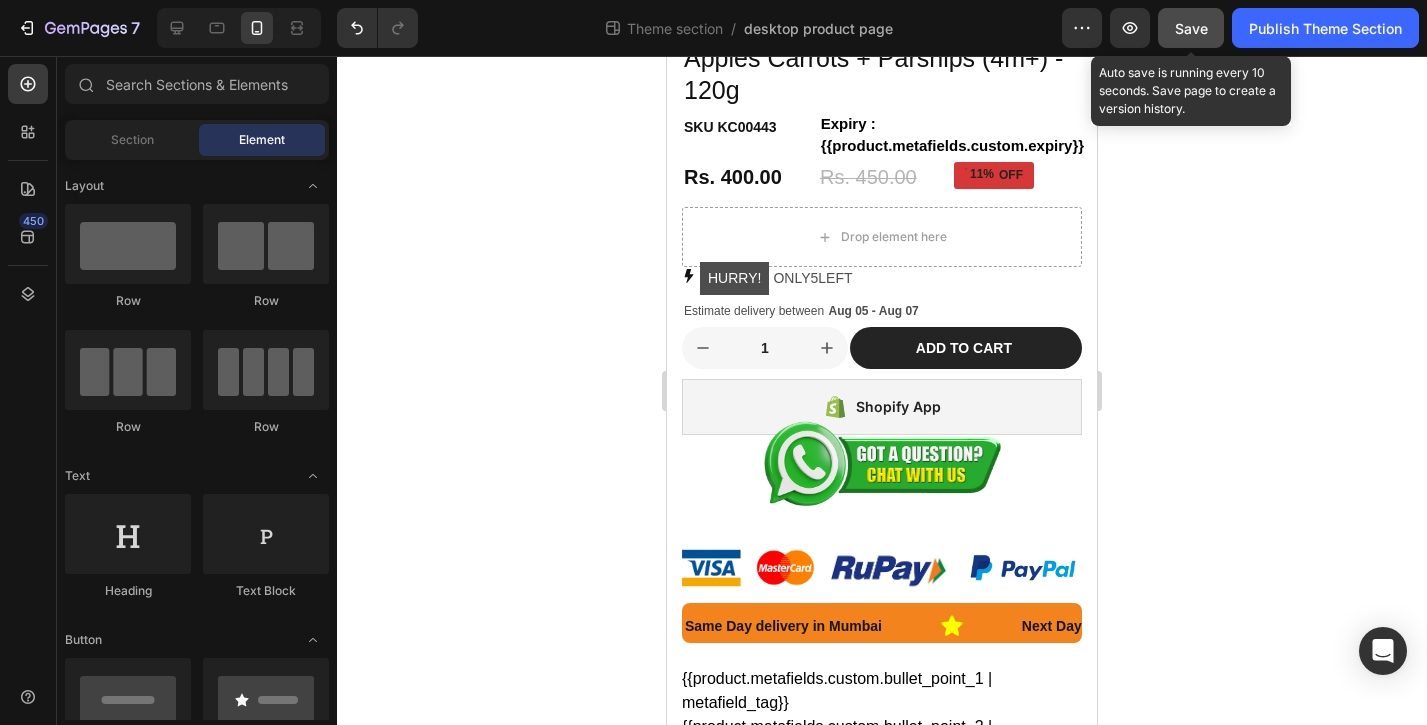 click on "Save" at bounding box center [1191, 28] 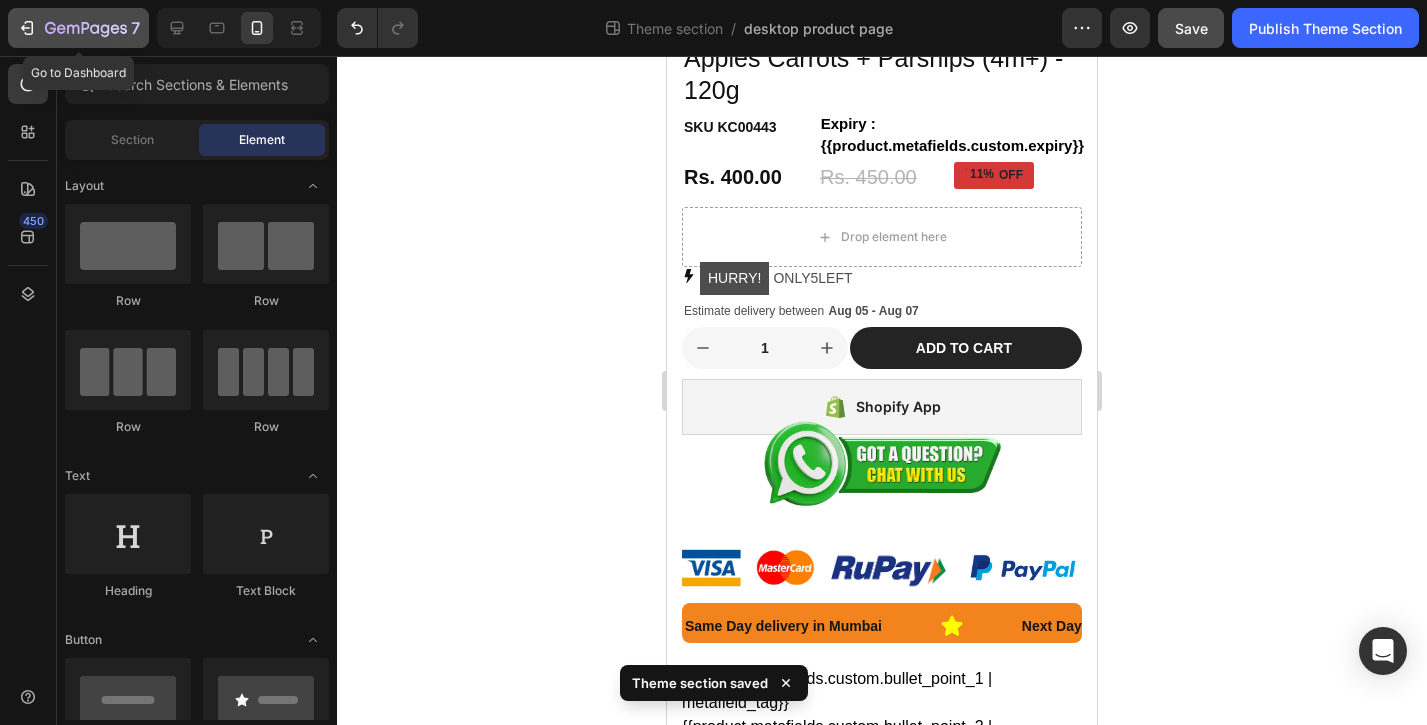 click 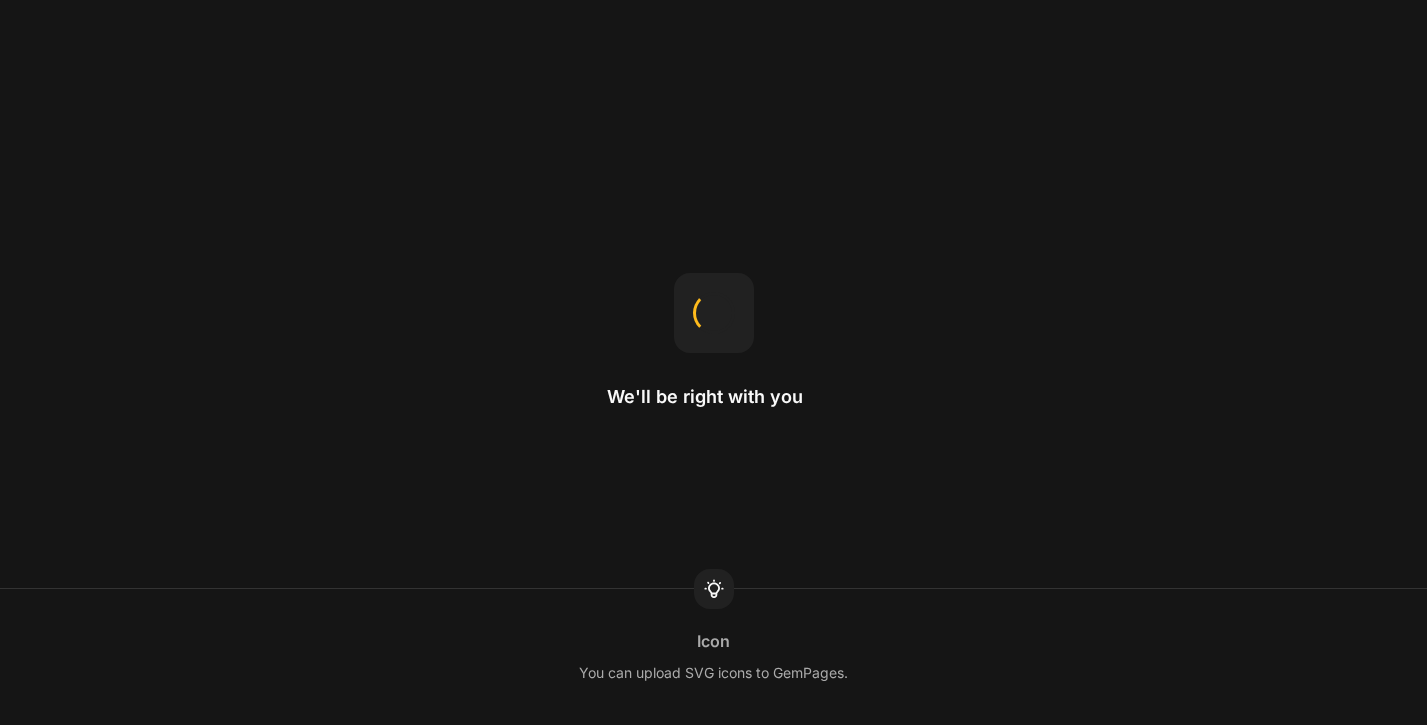 scroll, scrollTop: 0, scrollLeft: 0, axis: both 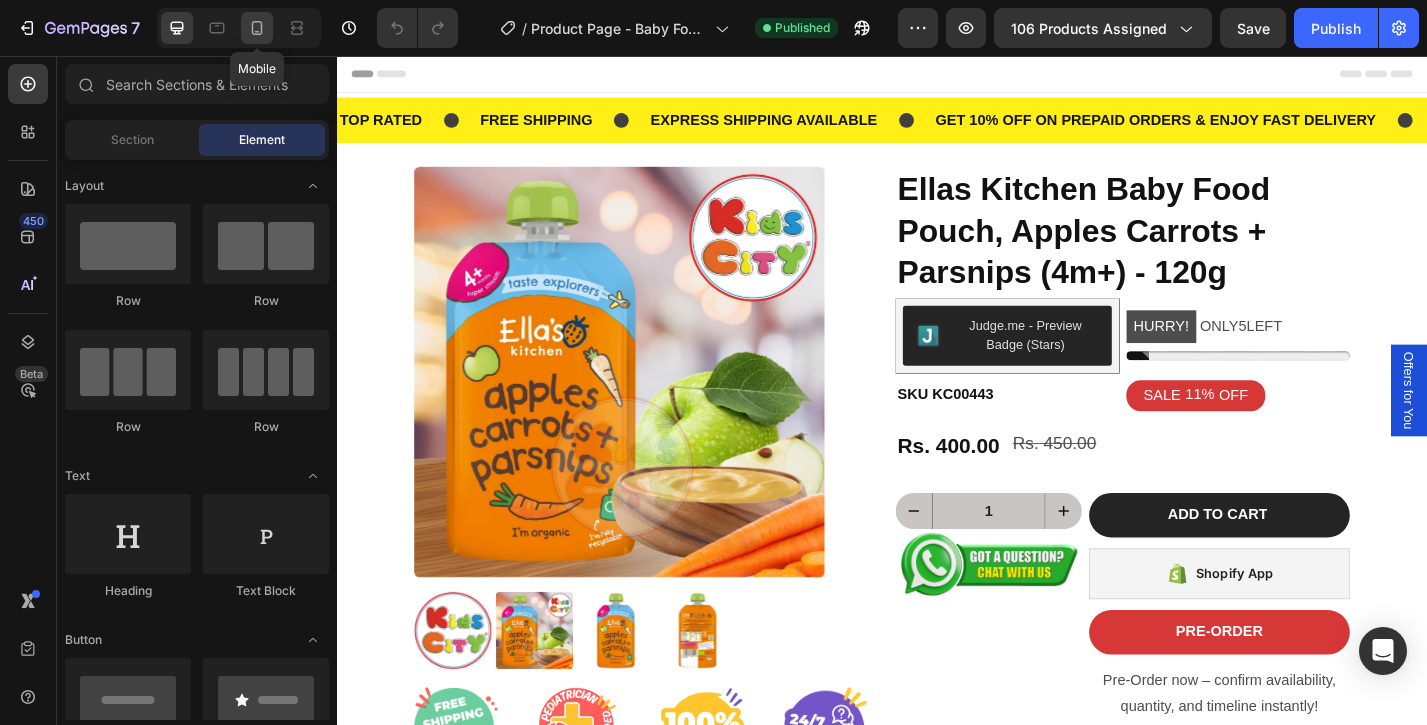 click 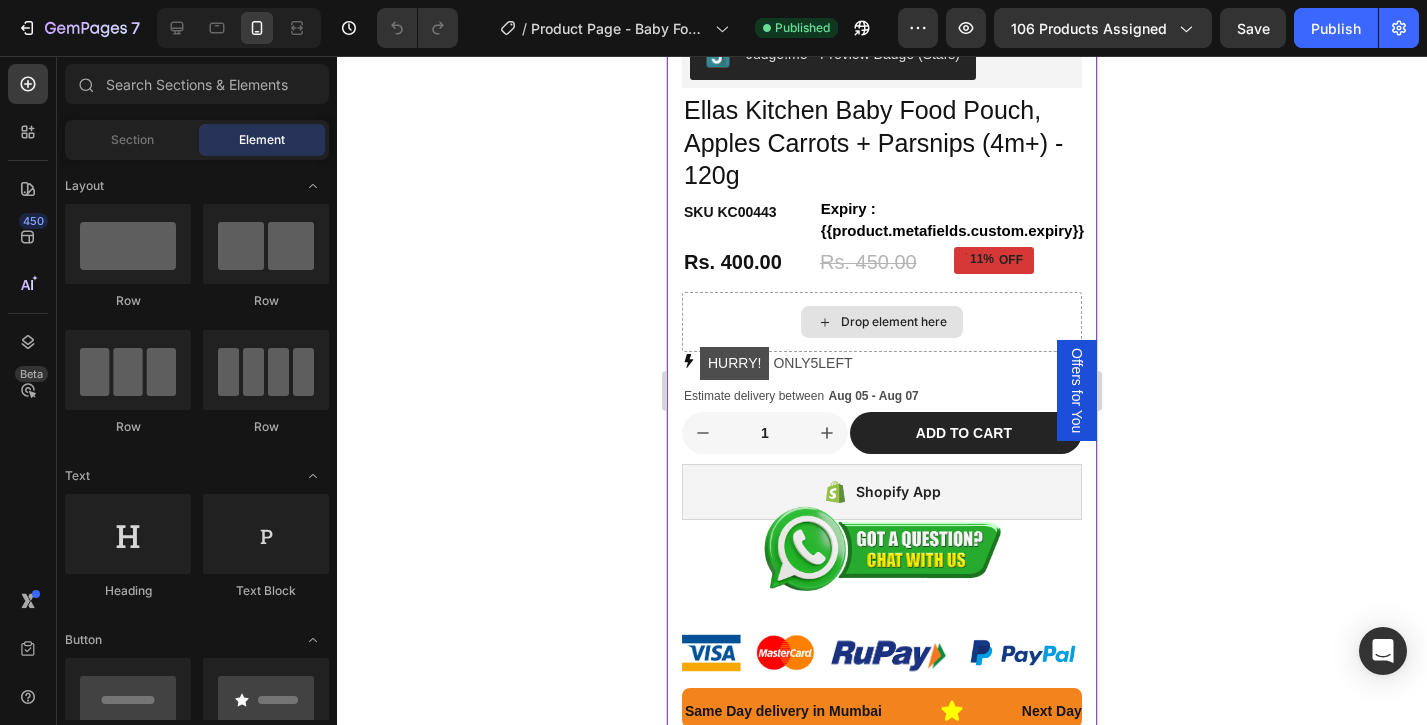 scroll, scrollTop: 661, scrollLeft: 0, axis: vertical 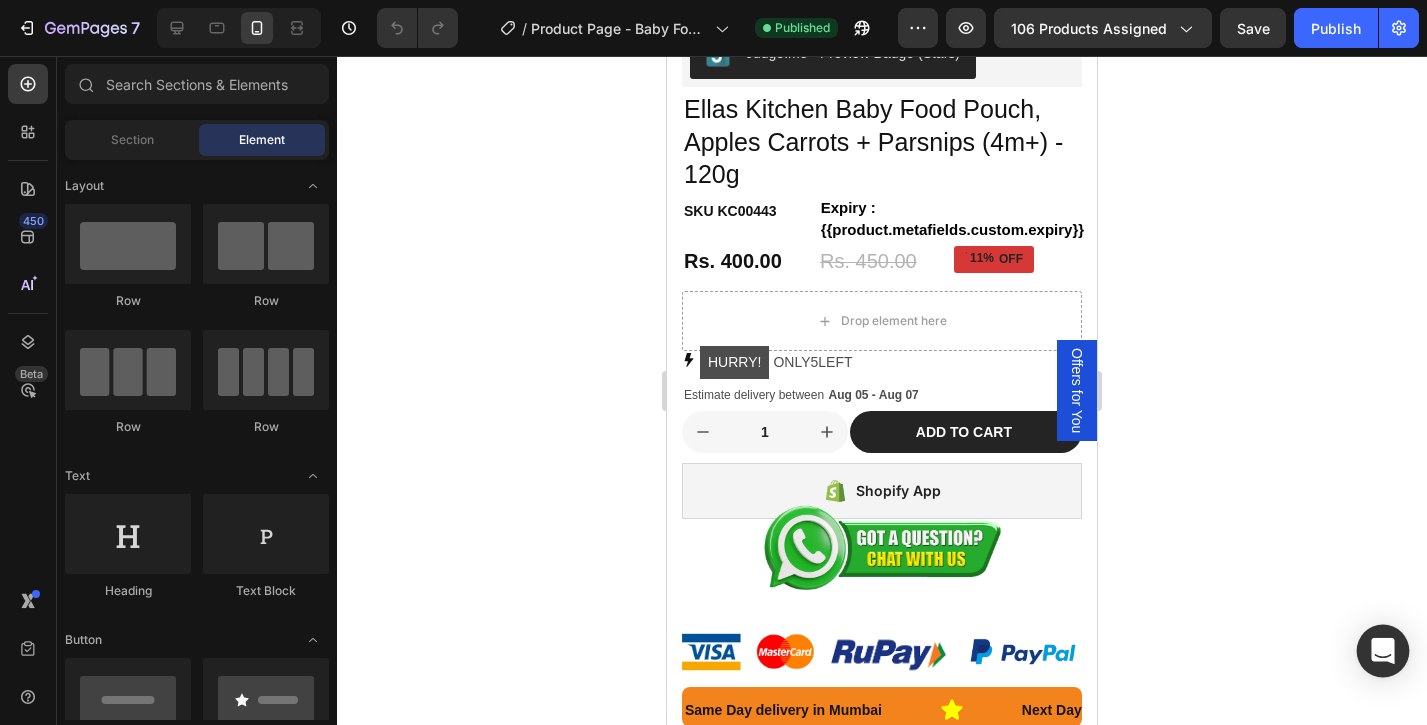 click at bounding box center [1383, 651] 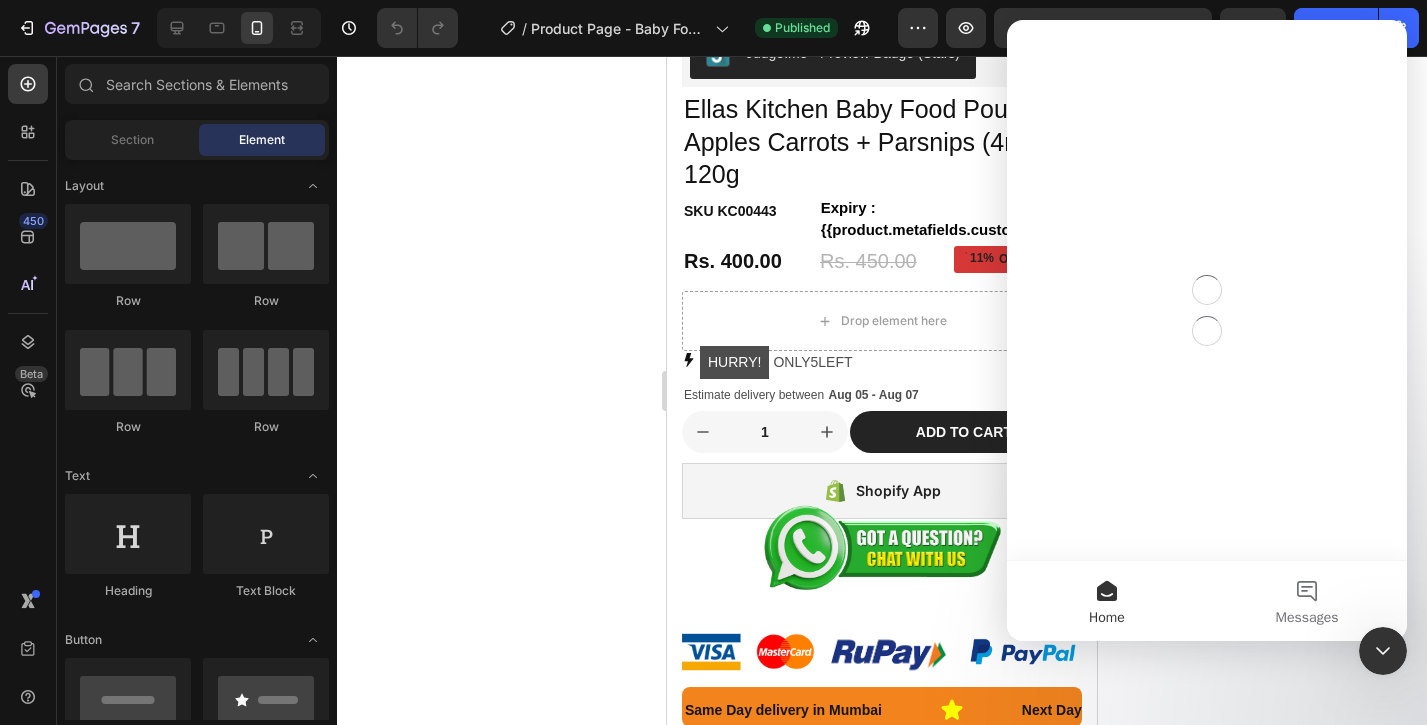 scroll, scrollTop: 0, scrollLeft: 0, axis: both 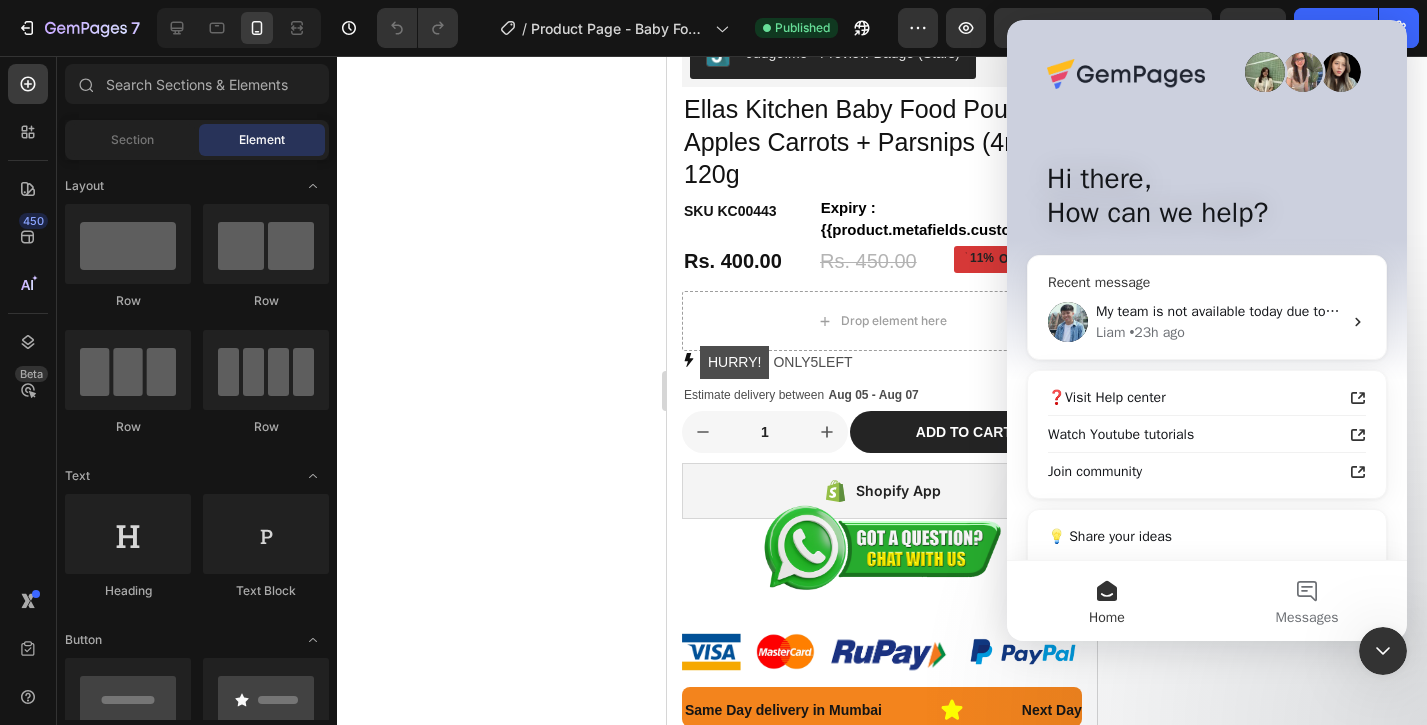 click on "My team is not available today due to Sunday, Will check and revert by tomorrow" at bounding box center (1342, 311) 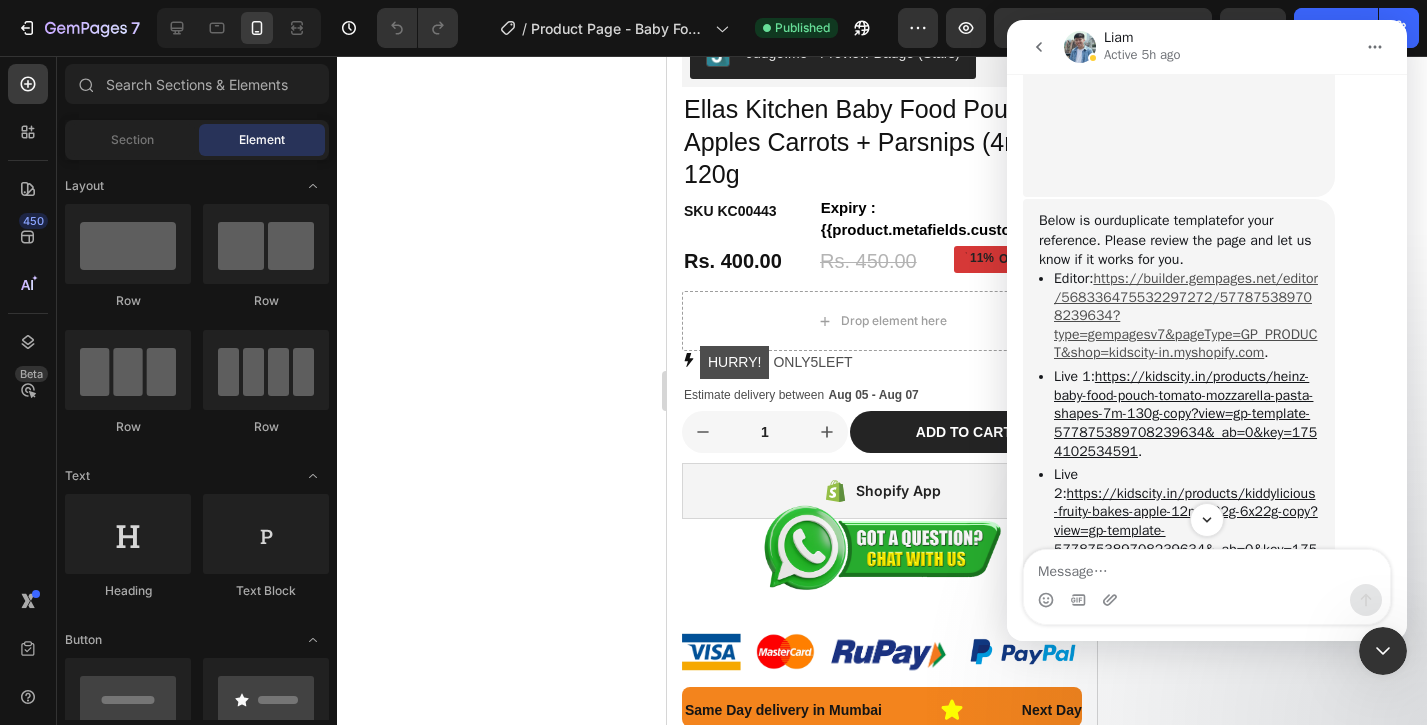 scroll, scrollTop: 24804, scrollLeft: 0, axis: vertical 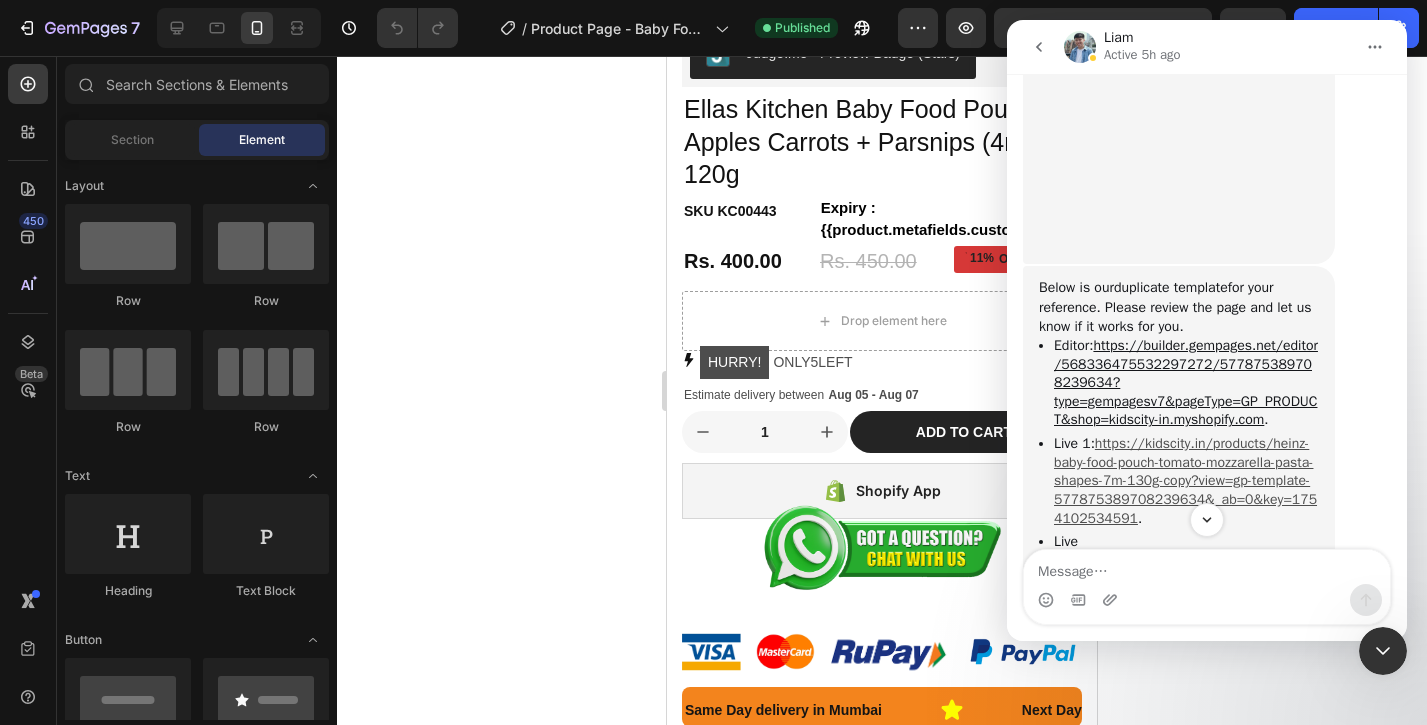 click on "https://kidscity.in/products/heinz-baby-food-pouch-tomato-mozzarella-pasta-shapes-7m-130g-copy?view=gp-template-577875389708239634&_ab=0&key=1754102534591" at bounding box center (1185, 480) 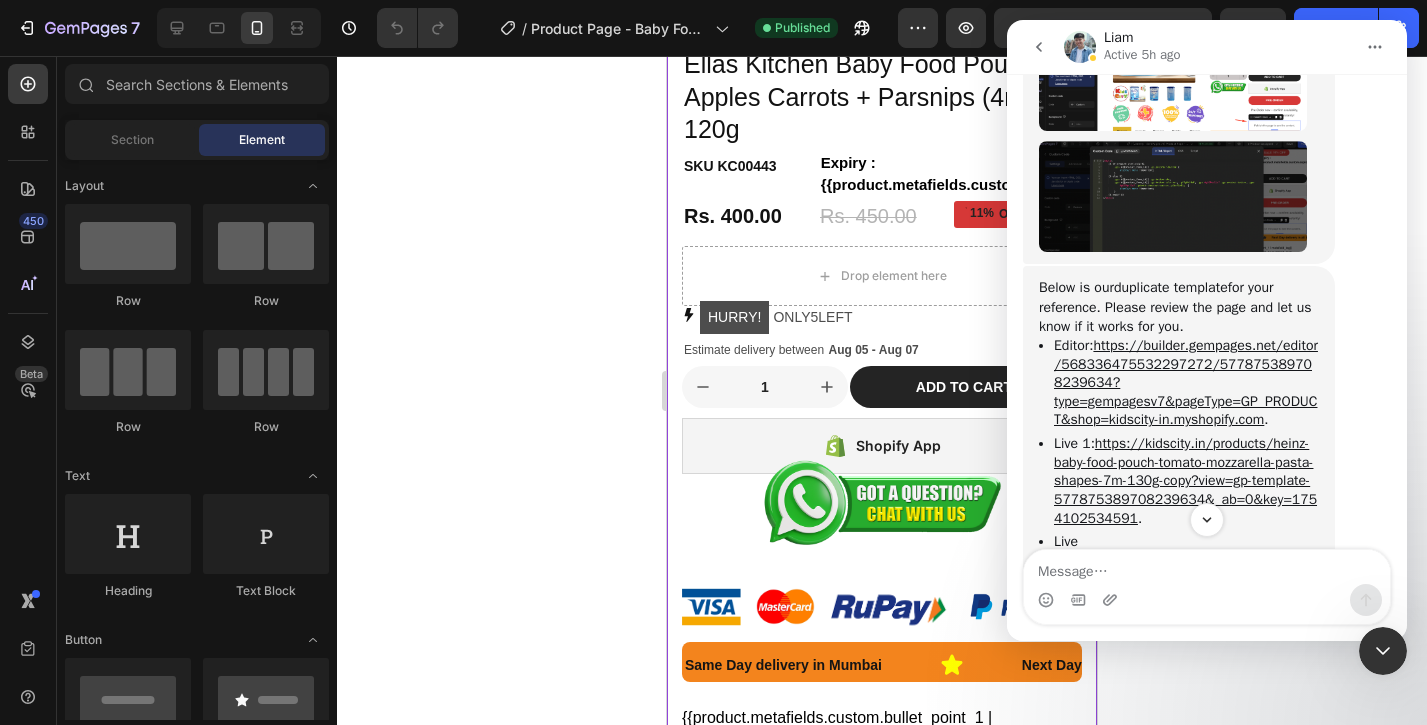 scroll, scrollTop: 709, scrollLeft: 0, axis: vertical 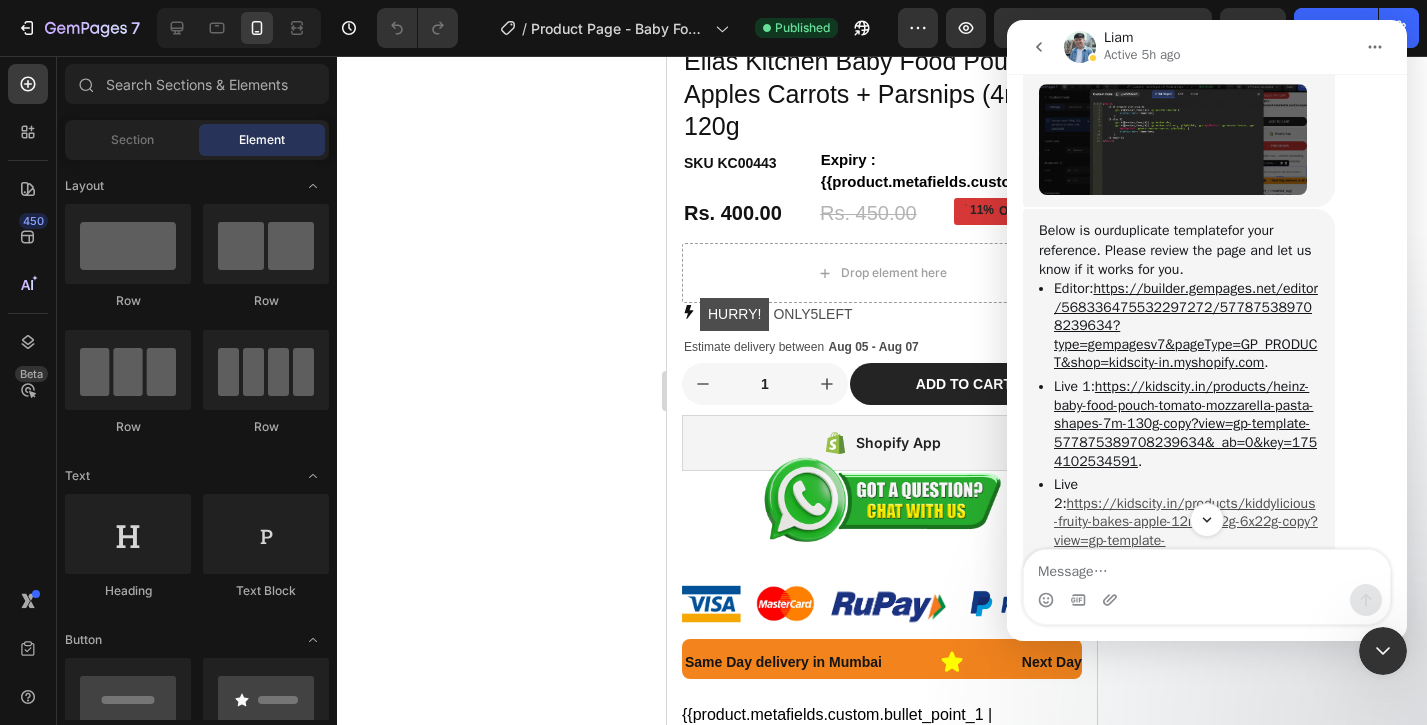 click on "https://kidscity.in/products/kiddylicious-fruity-bakes-apple-12m-132g-6x22g-copy?view=gp-template-577875389708239634&_ab=0&key=1754102407313" at bounding box center [1186, 540] 